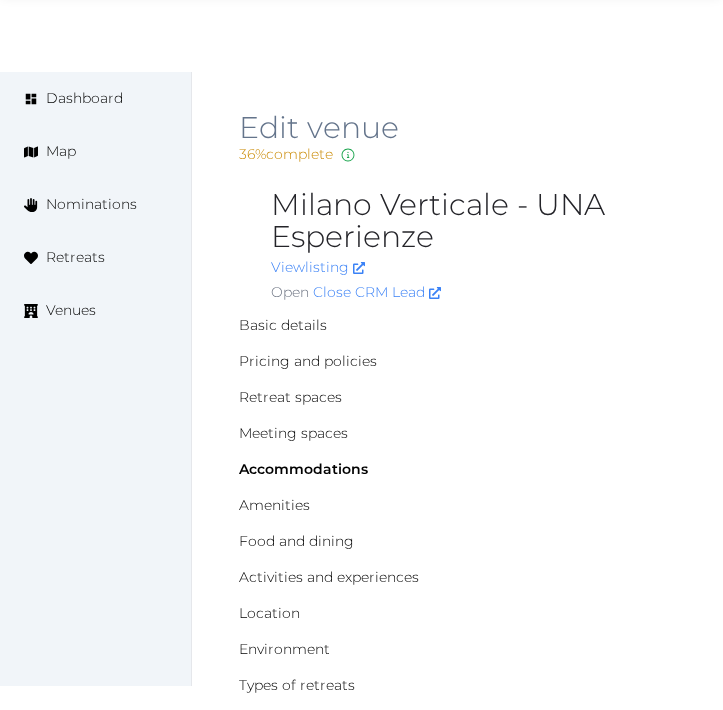 scroll, scrollTop: 2067, scrollLeft: 0, axis: vertical 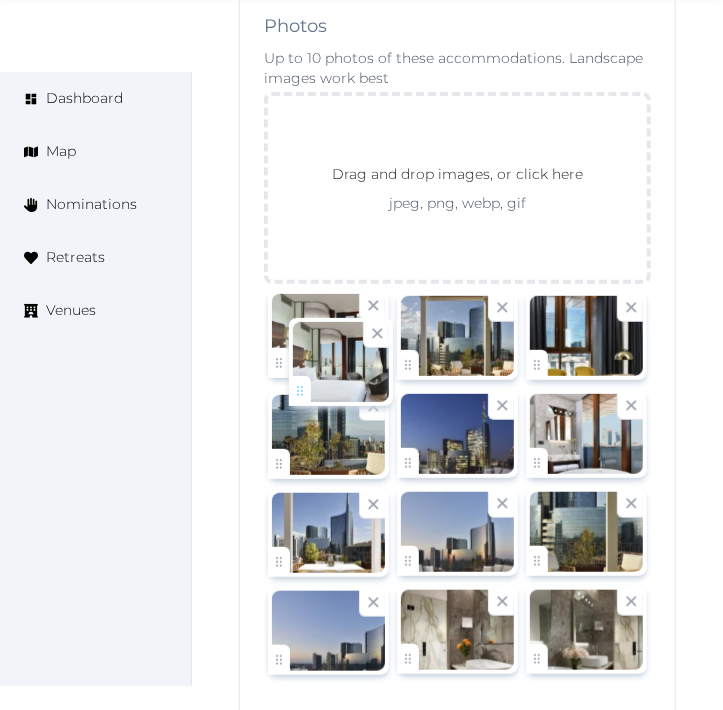 drag, startPoint x: 540, startPoint y: 655, endPoint x: 302, endPoint y: 383, distance: 361.42496 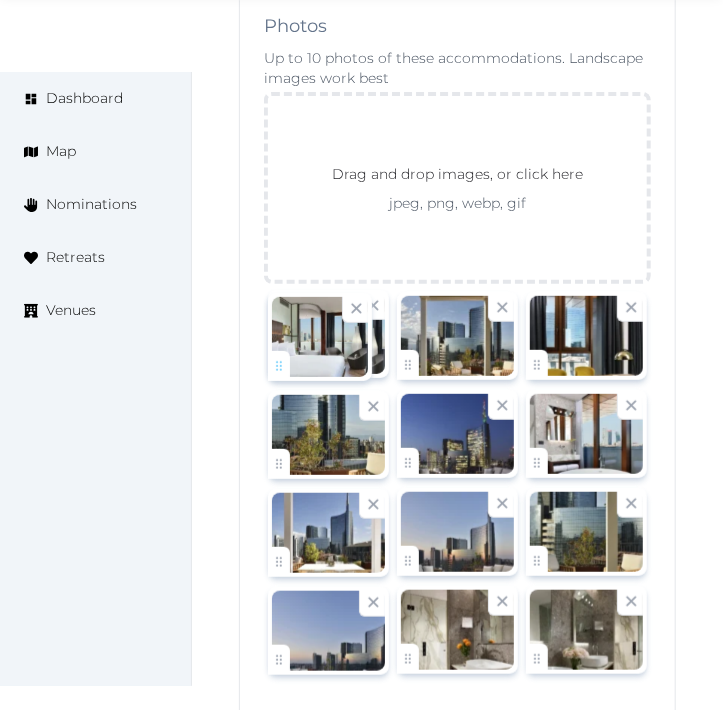 click on "Irene Gonzales   Account My Venue Listings My Retreats Logout      Dashboard Map Nominations Retreats Venues Edit venue 36 %  complete Fill out all the fields in your listing to increase its completion percentage.   A higher completion percentage will make your listing more attractive and result in better matches. Milano Verticale - UNA Esperienze   View  listing   Open    Close CRM Lead Basic details Pricing and policies Retreat spaces Meeting spaces Accommodations Amenities Food and dining Activities and experiences Location Environment Types of retreats Brochures Notes Ownership Administration Activity This venue is live and visible to the public Mark draft Archive Venue owned by RetreatsAndVenues Manager c.o.r.e.y.sanford@retreatsandvenues.com Copy ownership transfer link Share this link with any user to transfer ownership of this venue. Users without accounts will be directed to register. Copy update link Copy recommended link *** :  /" at bounding box center [361, 586] 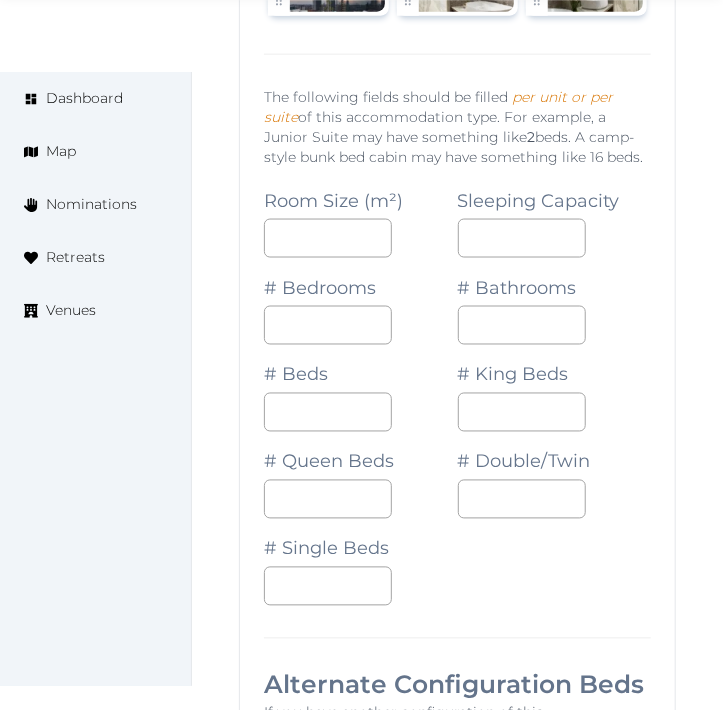 scroll, scrollTop: 2956, scrollLeft: 0, axis: vertical 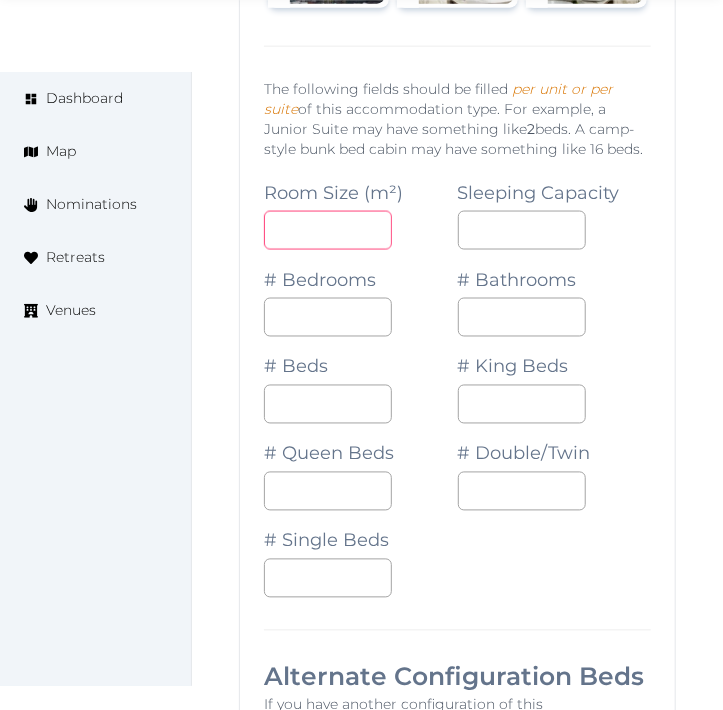 click at bounding box center (328, 230) 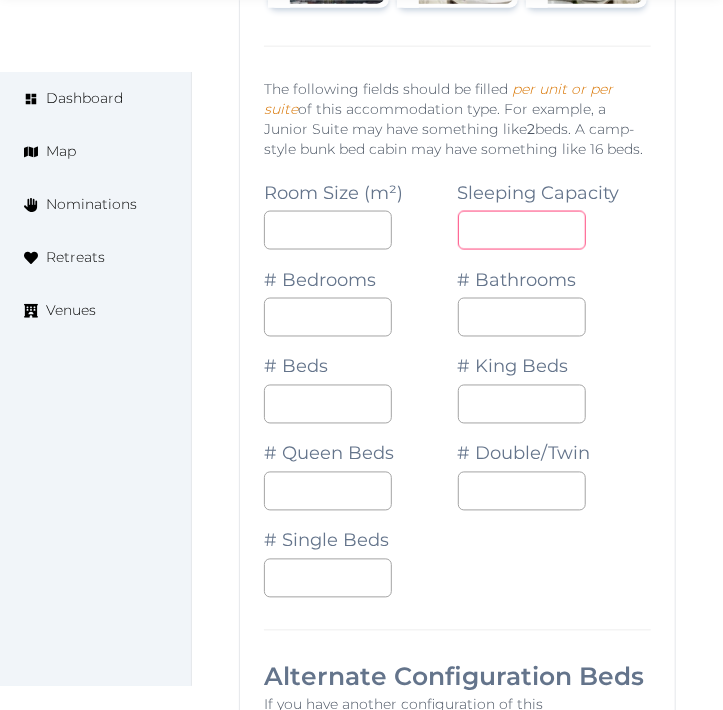 click at bounding box center [522, 230] 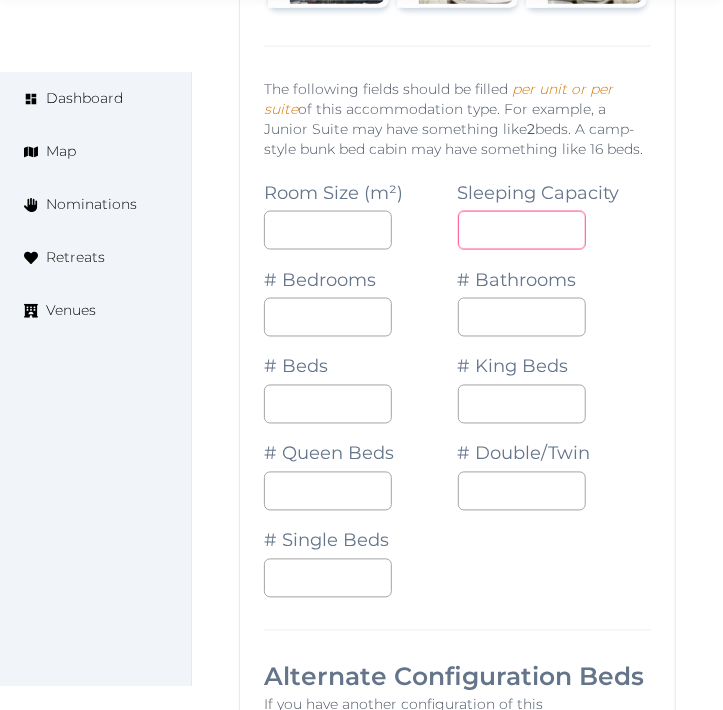 type on "*" 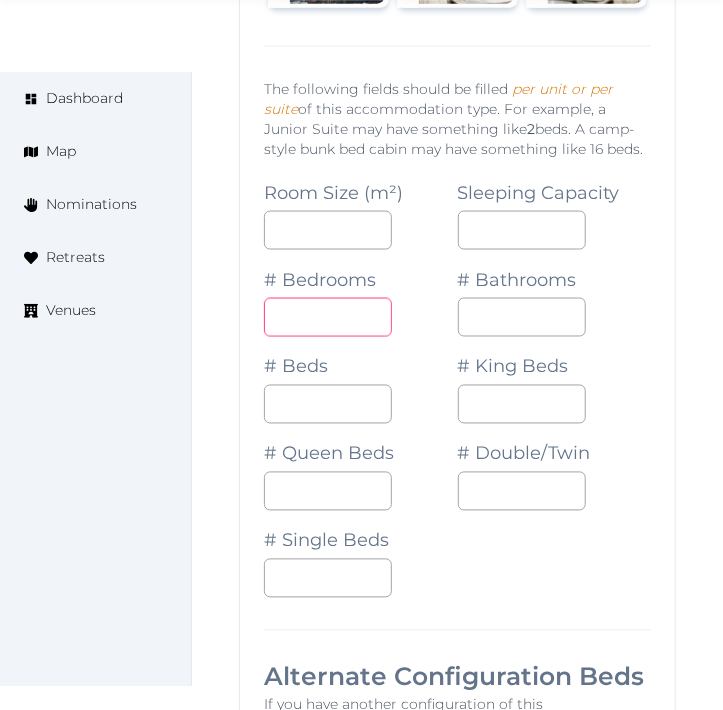 click at bounding box center (328, 317) 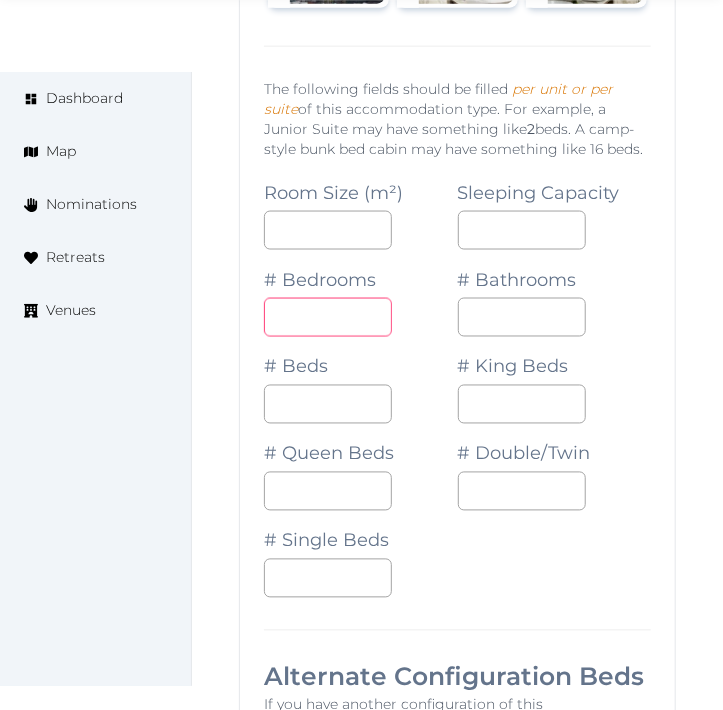 type on "*" 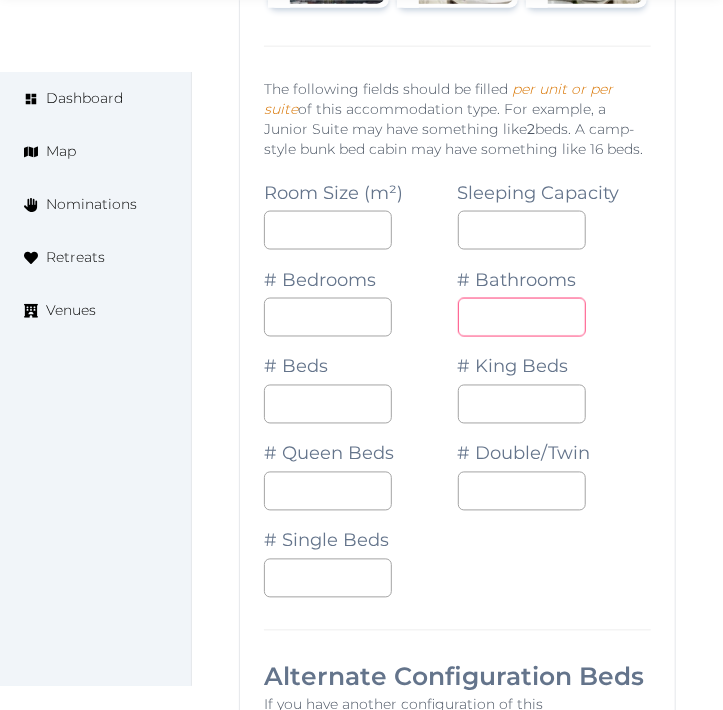 click at bounding box center (522, 317) 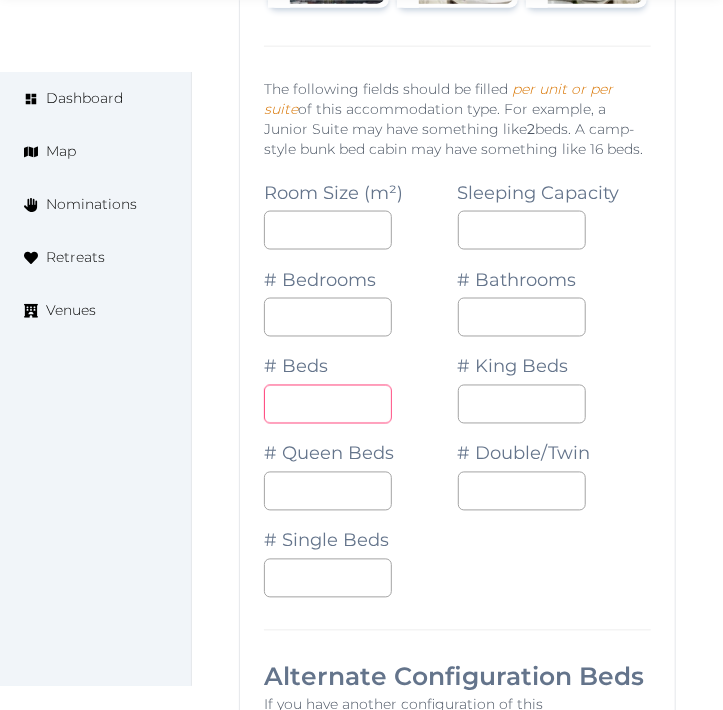 click on "*" at bounding box center [328, 404] 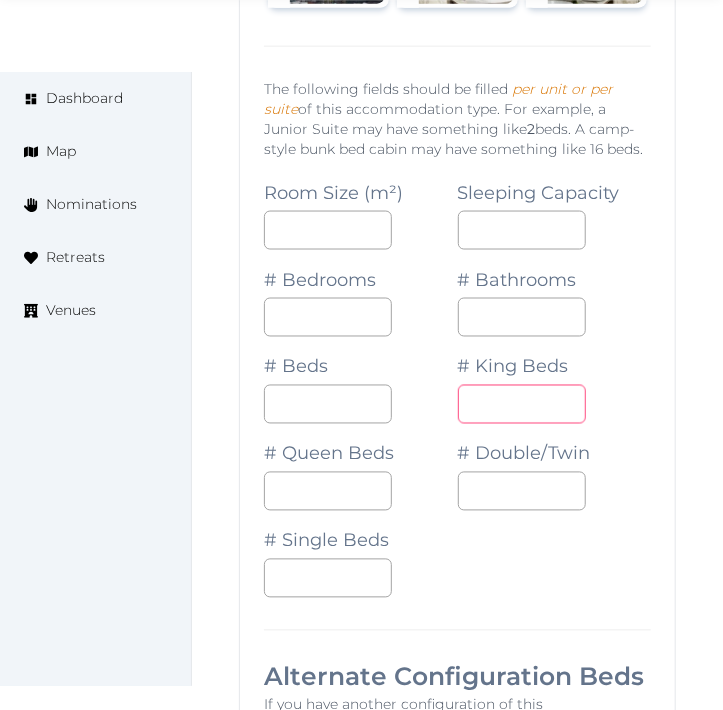click on "*" at bounding box center [522, 404] 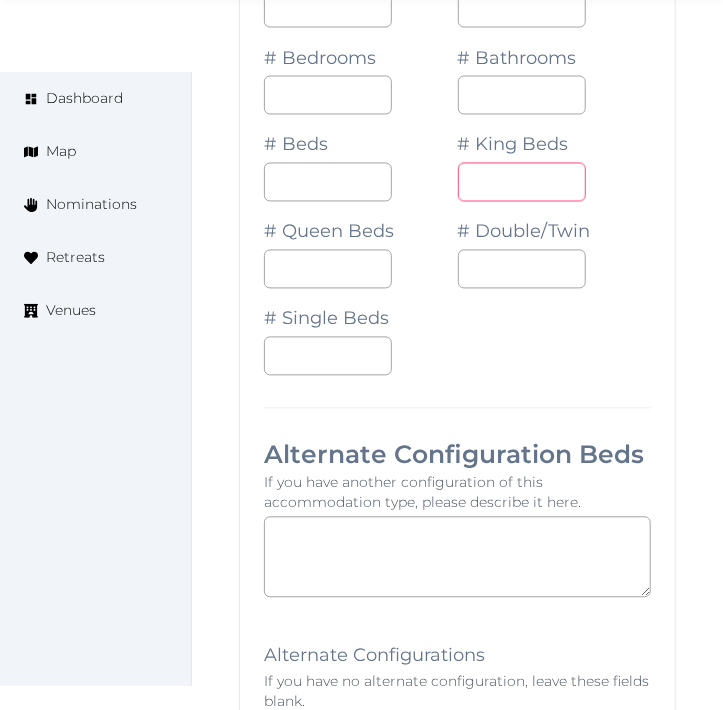 type on "*" 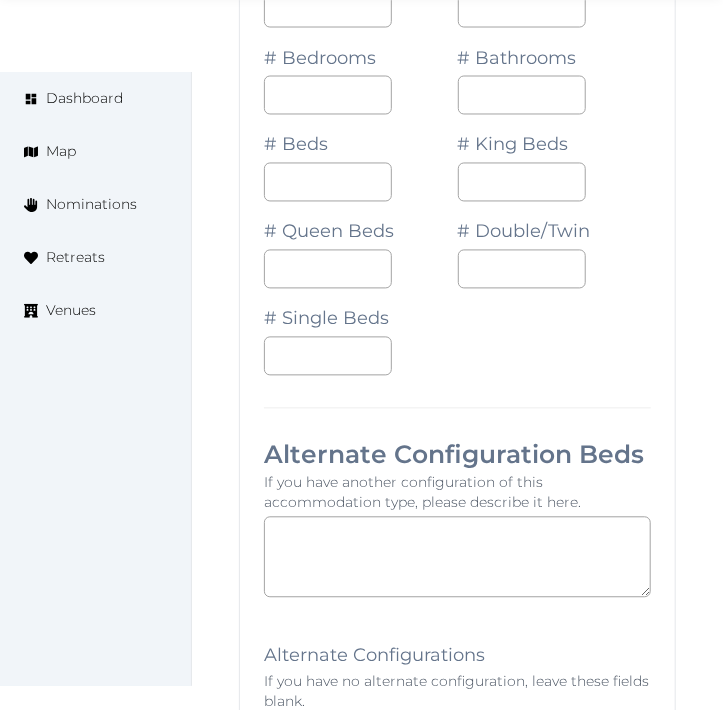click at bounding box center (457, 408) 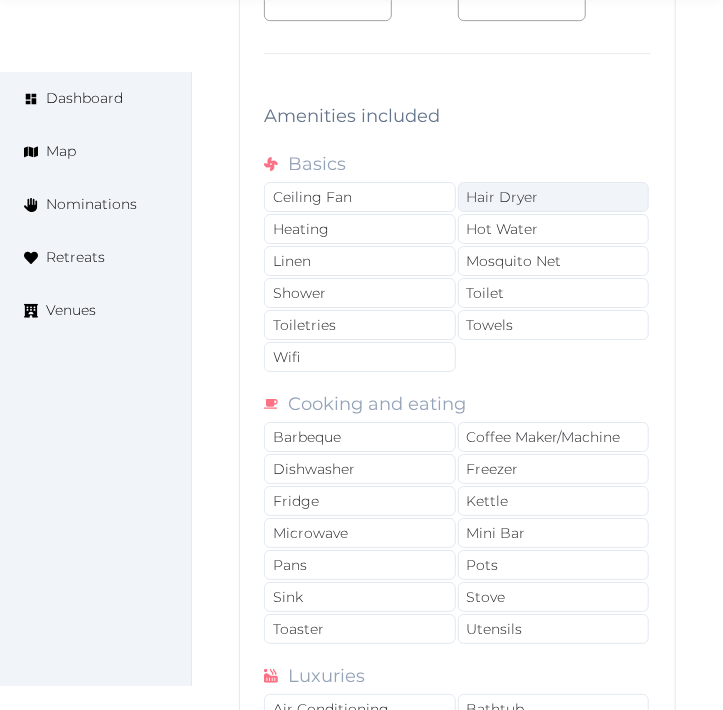 scroll, scrollTop: 4067, scrollLeft: 0, axis: vertical 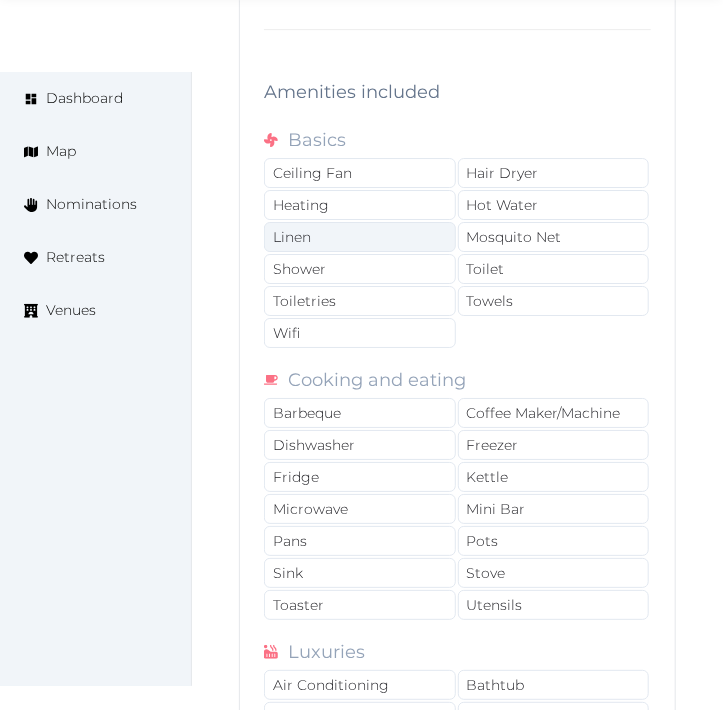 click on "Linen" at bounding box center (360, 237) 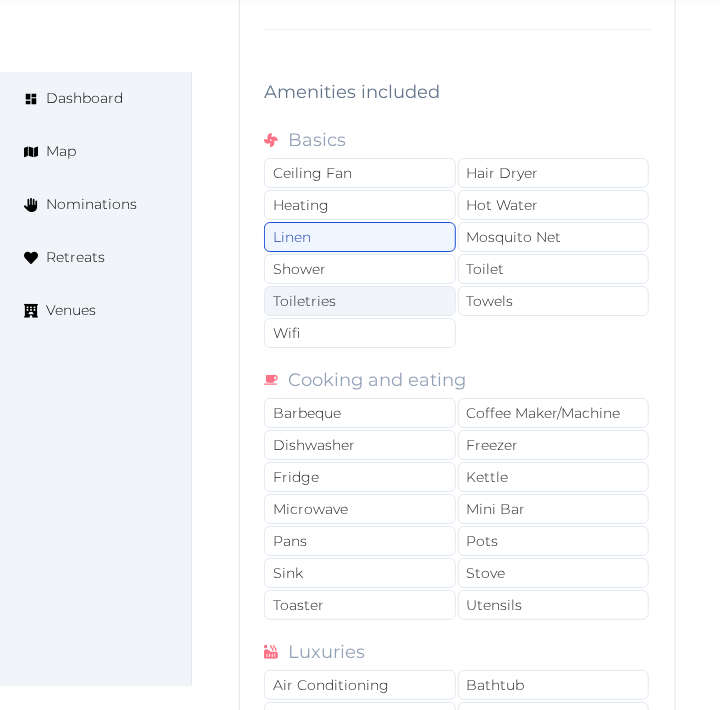 click on "Toiletries" at bounding box center [360, 301] 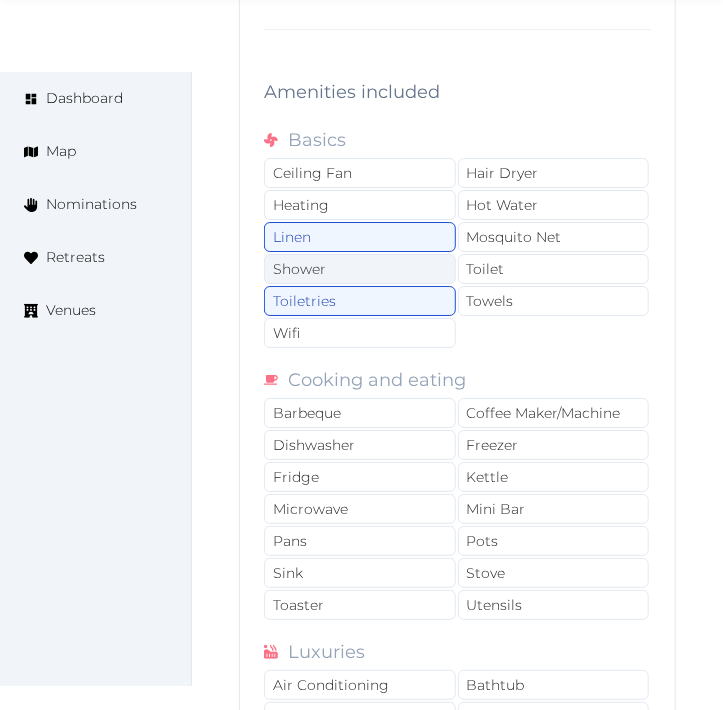 click on "Shower" at bounding box center (360, 269) 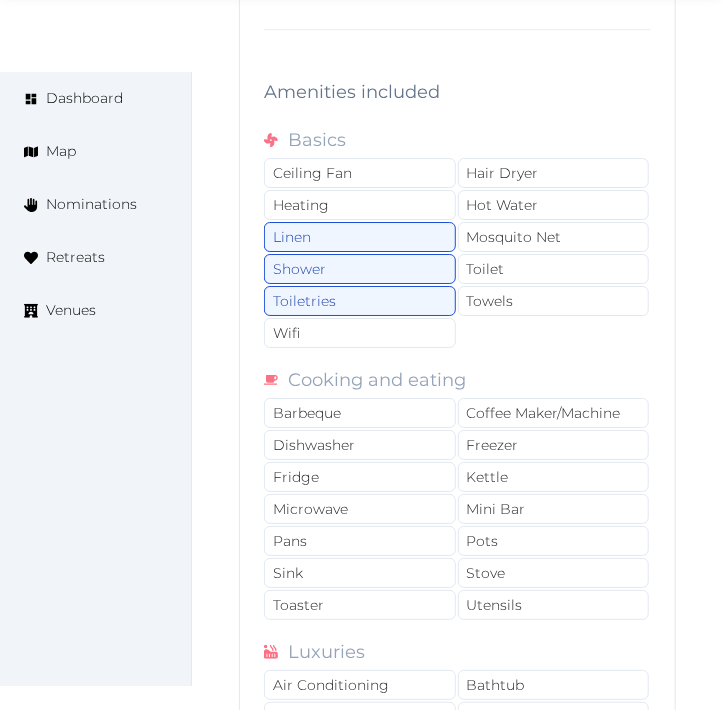 drag, startPoint x: 388, startPoint y: 331, endPoint x: 511, endPoint y: 327, distance: 123.065025 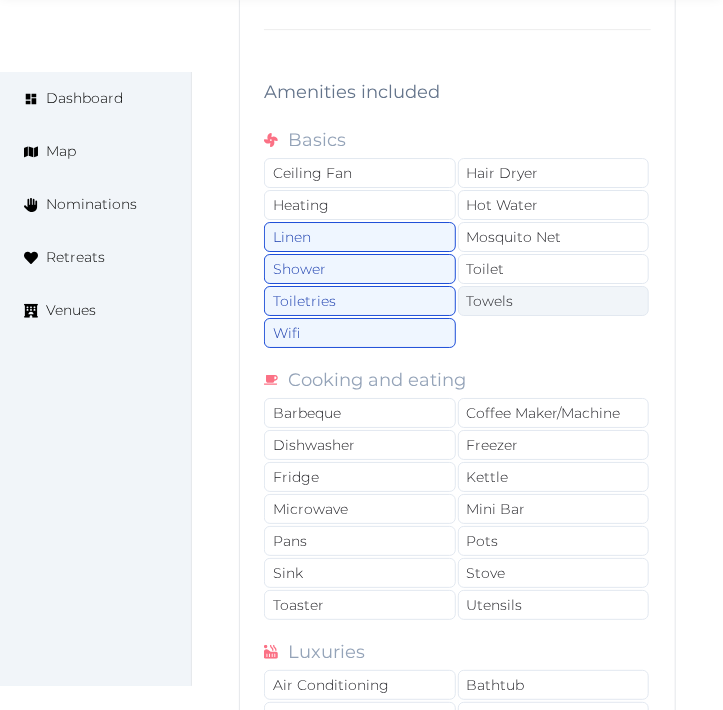 drag, startPoint x: 528, startPoint y: 315, endPoint x: 522, endPoint y: 283, distance: 32.55764 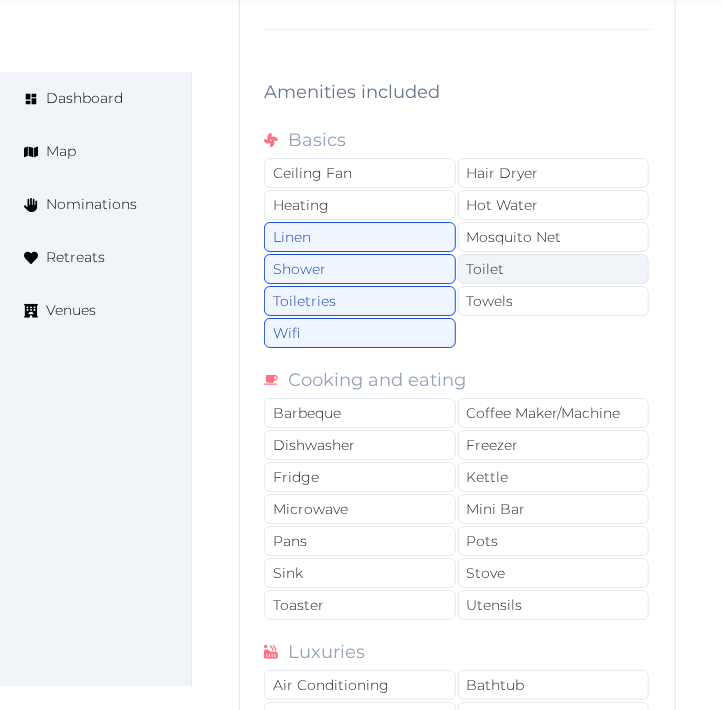 click on "Towels" at bounding box center (554, 301) 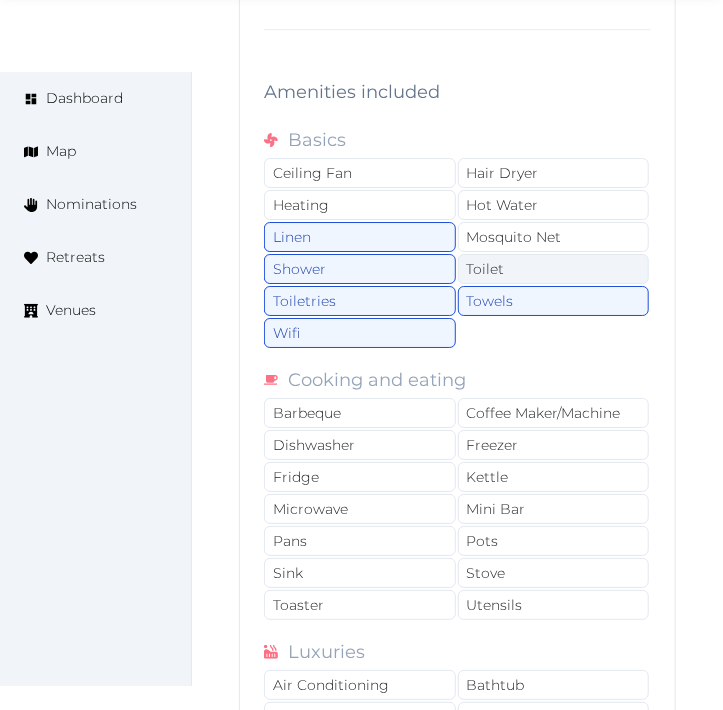click on "Toilet" at bounding box center (554, 269) 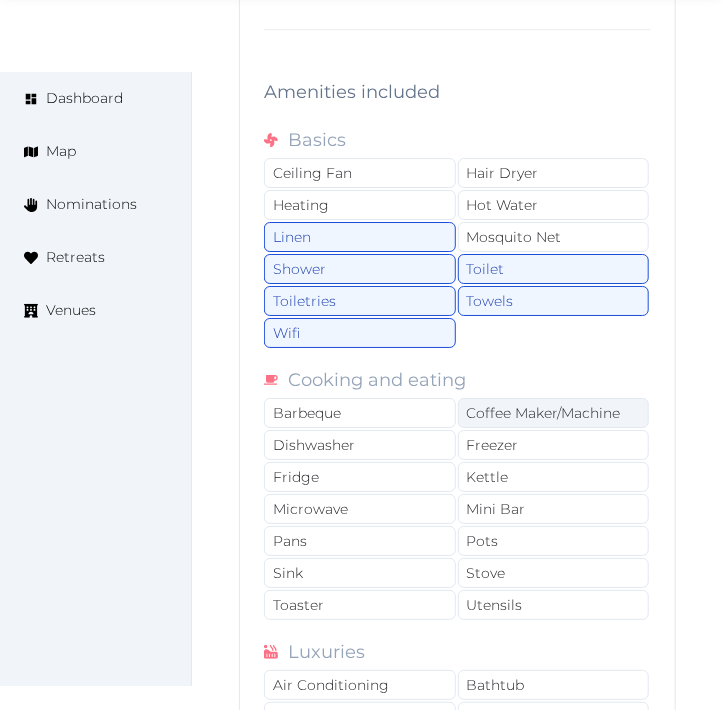 click on "Coffee Maker/Machine" at bounding box center (554, 413) 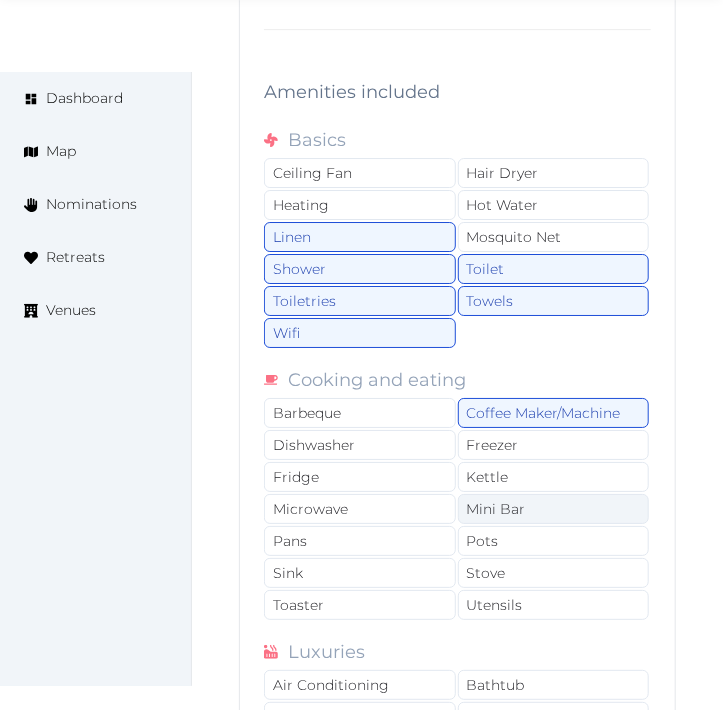 click on "Mini Bar" at bounding box center [554, 509] 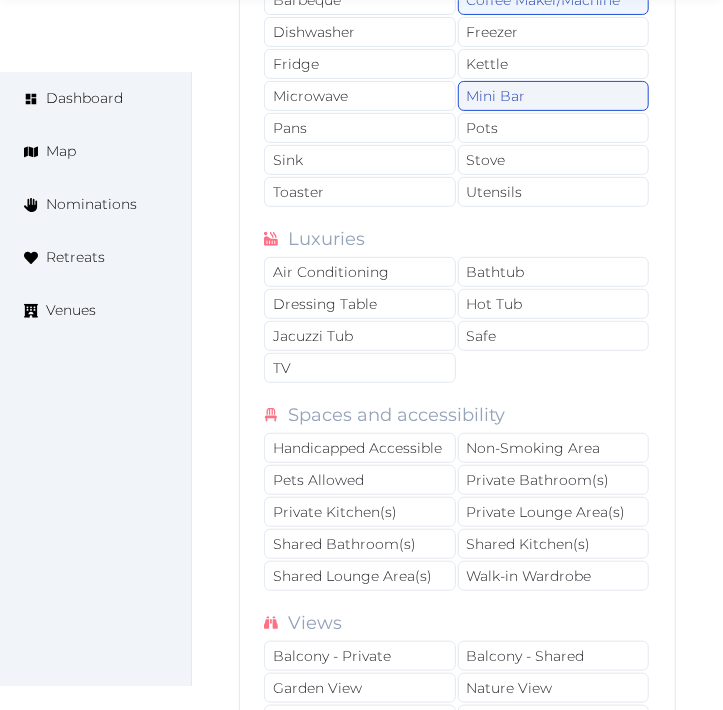 scroll, scrollTop: 4512, scrollLeft: 0, axis: vertical 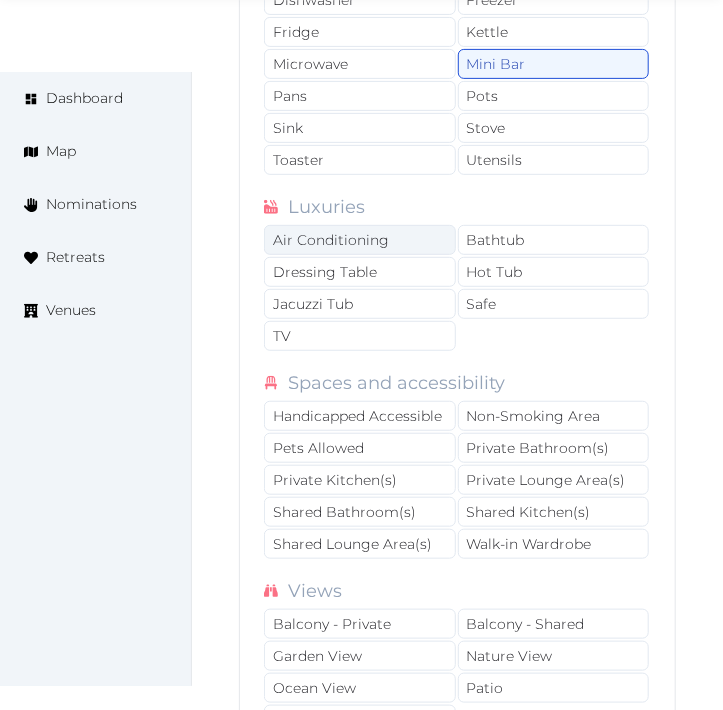 click on "Air Conditioning" at bounding box center (360, 240) 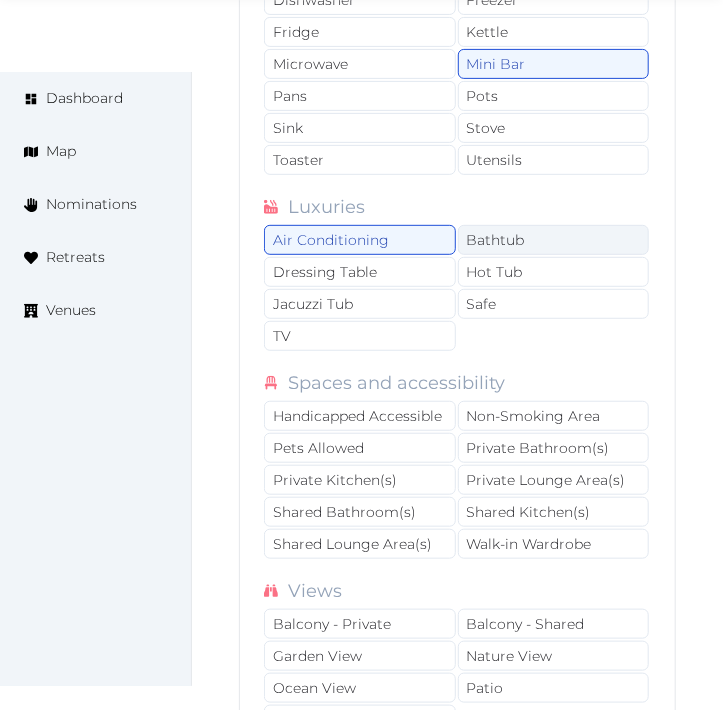 click on "Bathtub" at bounding box center (554, 240) 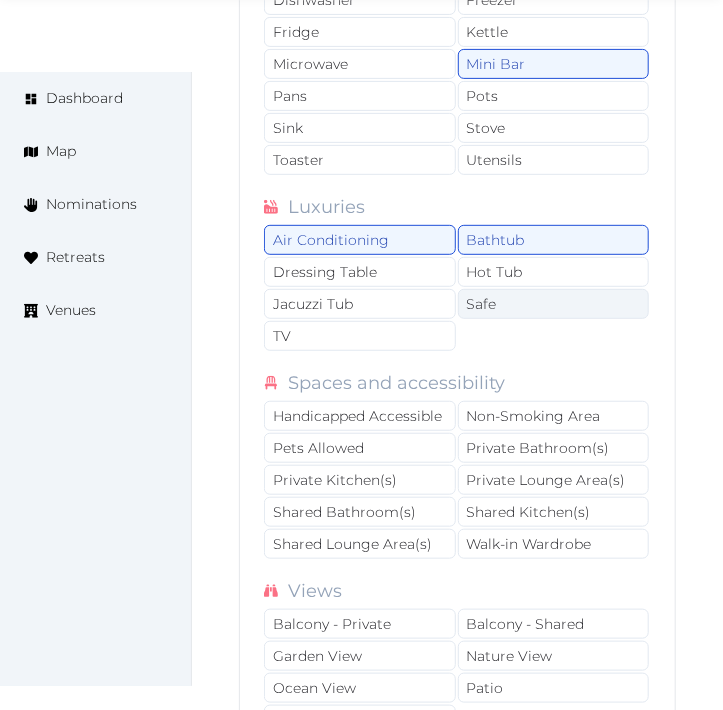 click on "Safe" at bounding box center (554, 304) 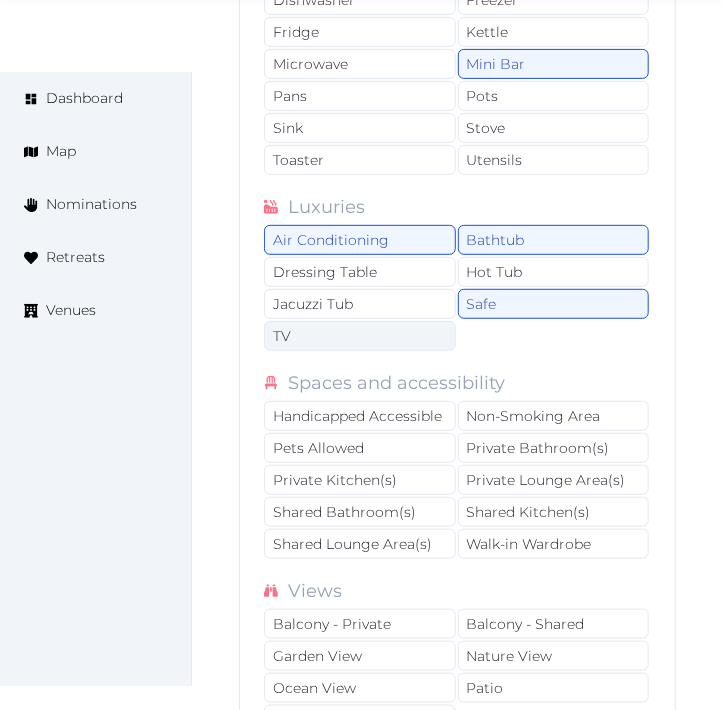 click on "TV" at bounding box center [360, 336] 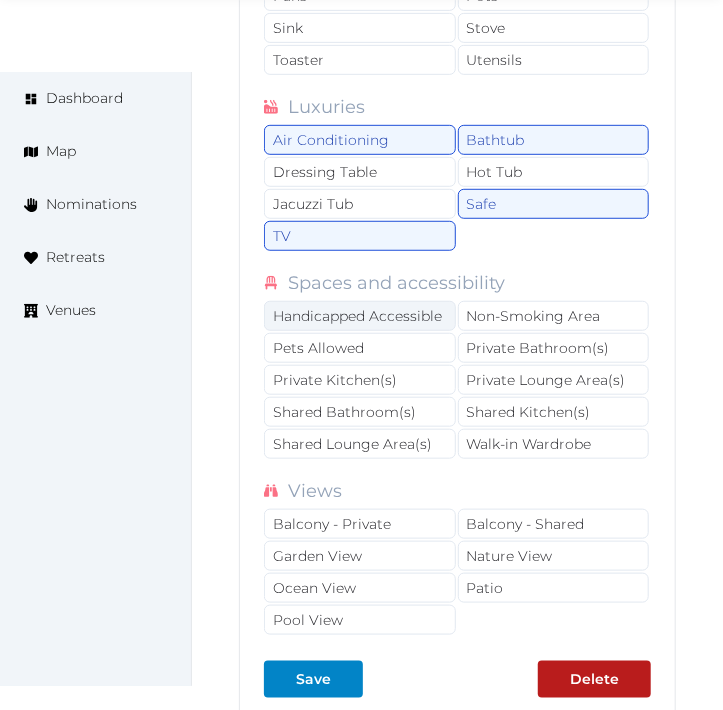 scroll, scrollTop: 4734, scrollLeft: 0, axis: vertical 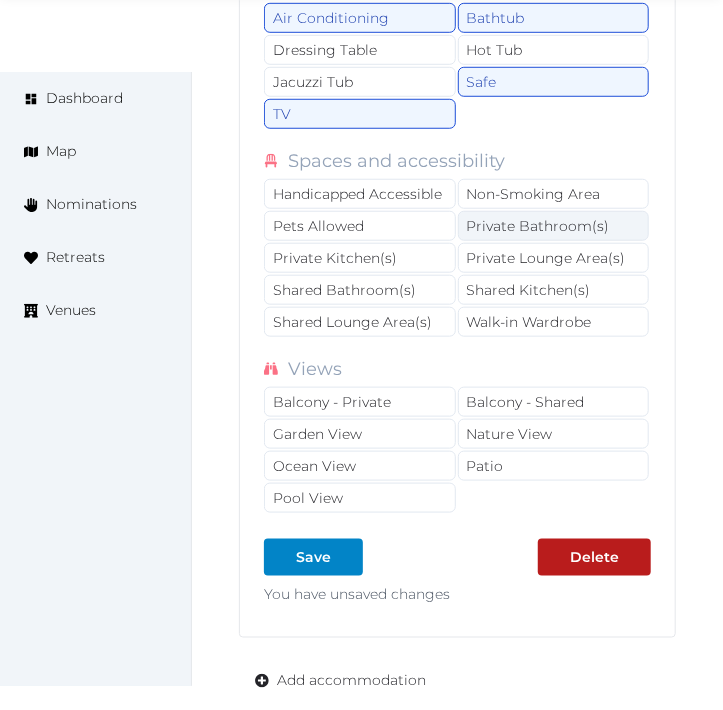 click on "Private Bathroom(s)" at bounding box center (554, 226) 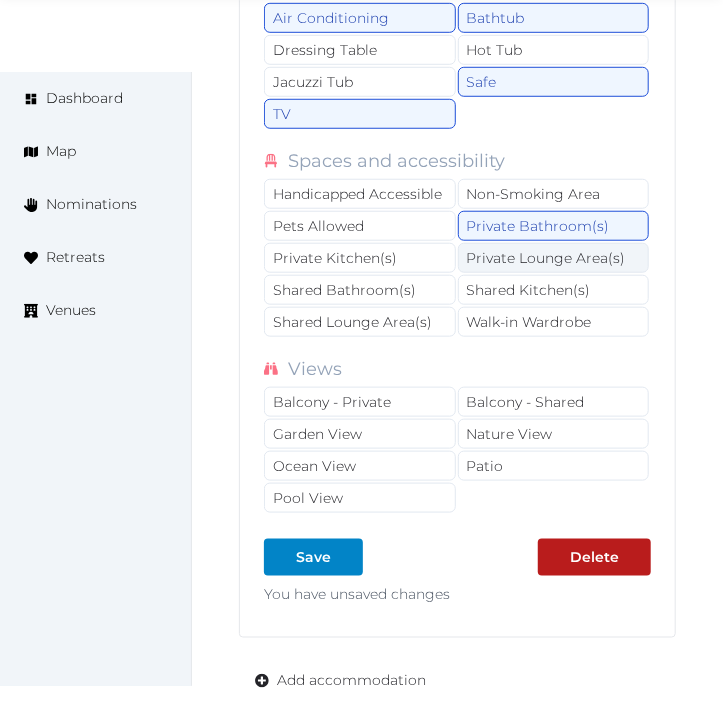 click on "Private Lounge Area(s)" at bounding box center [554, 258] 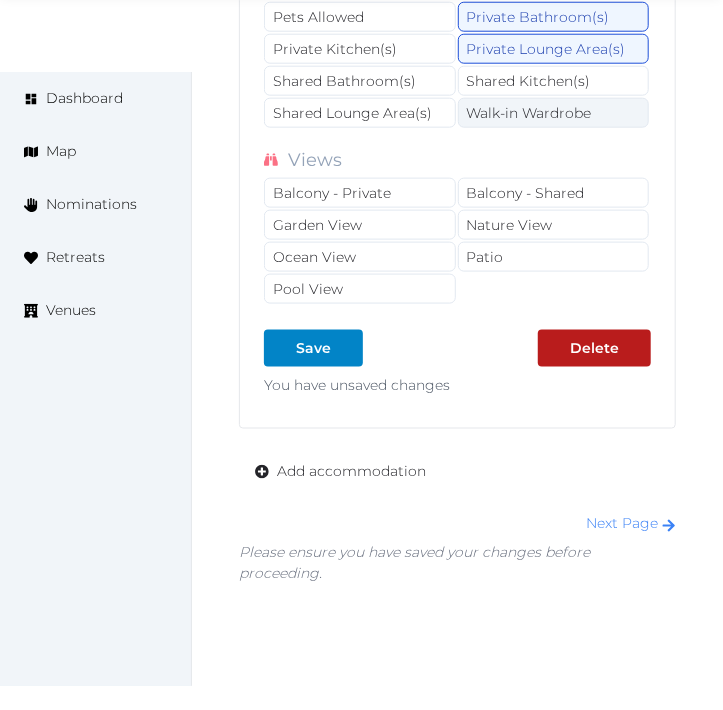 scroll, scrollTop: 4956, scrollLeft: 0, axis: vertical 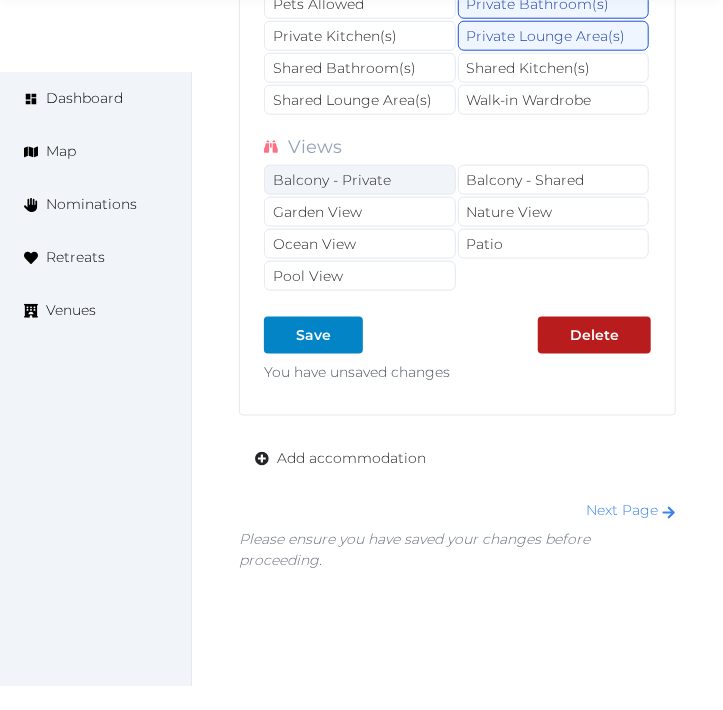 click on "Balcony - Private" at bounding box center (360, 180) 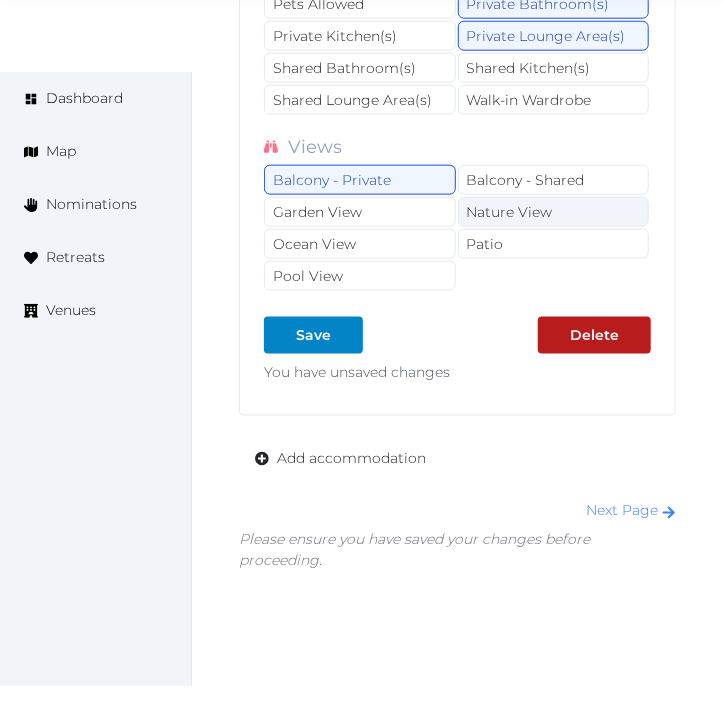 click on "Nature View" at bounding box center (554, 212) 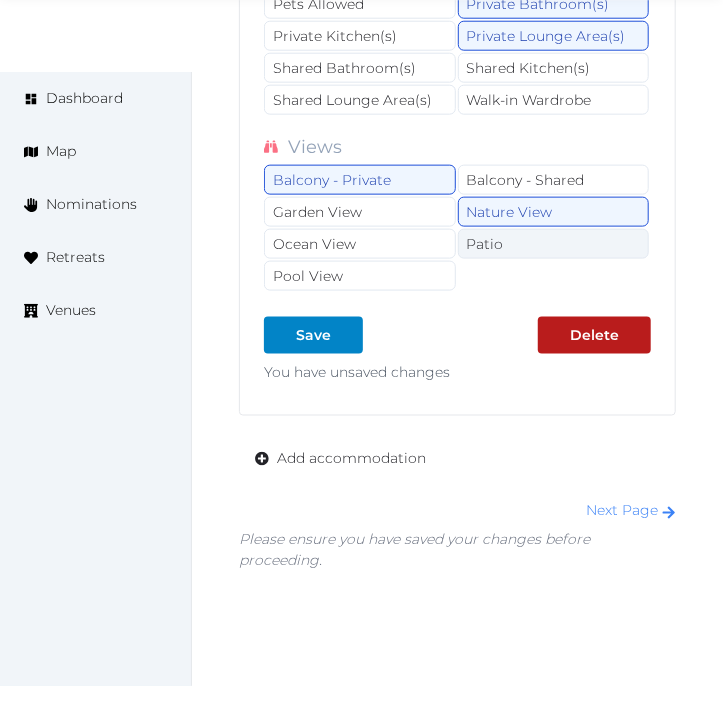 click on "Patio" at bounding box center [554, 244] 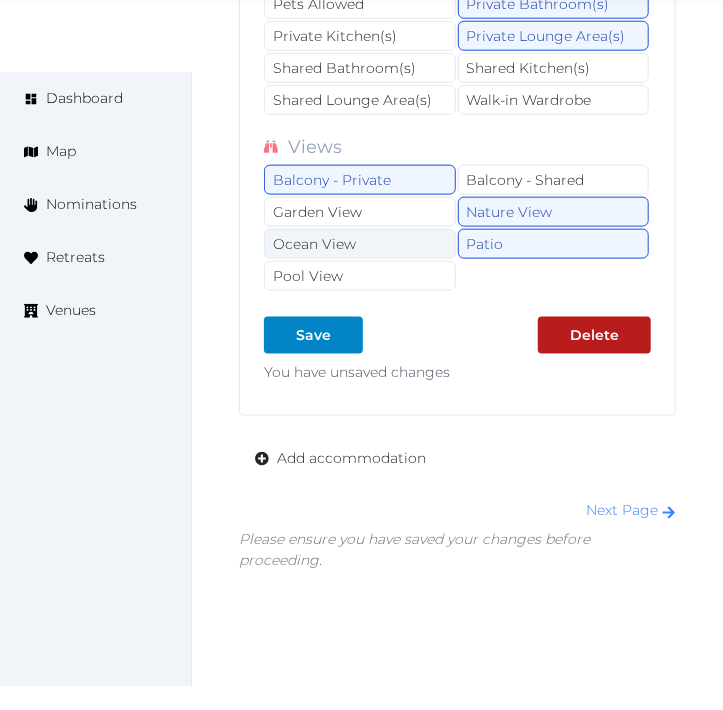 click on "Ocean View" at bounding box center [360, 244] 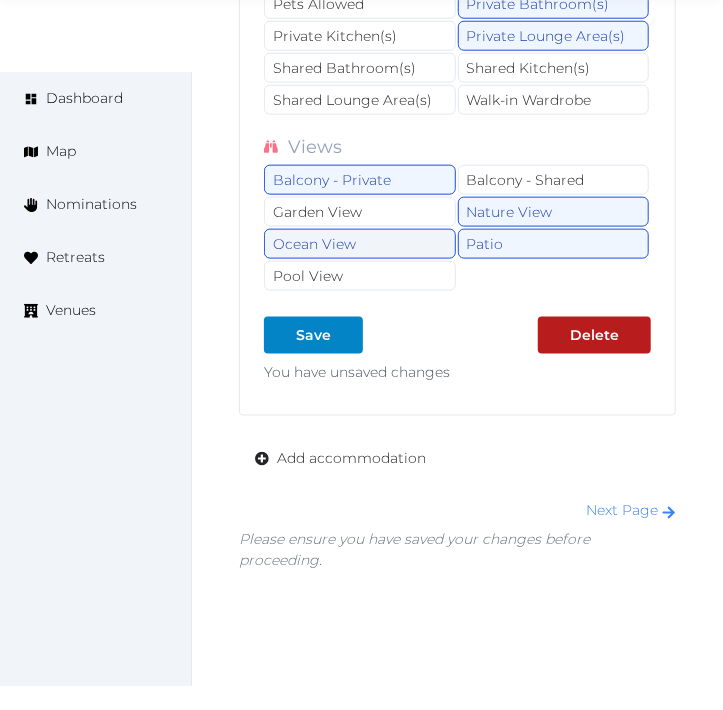 click on "Ocean View" at bounding box center [360, 244] 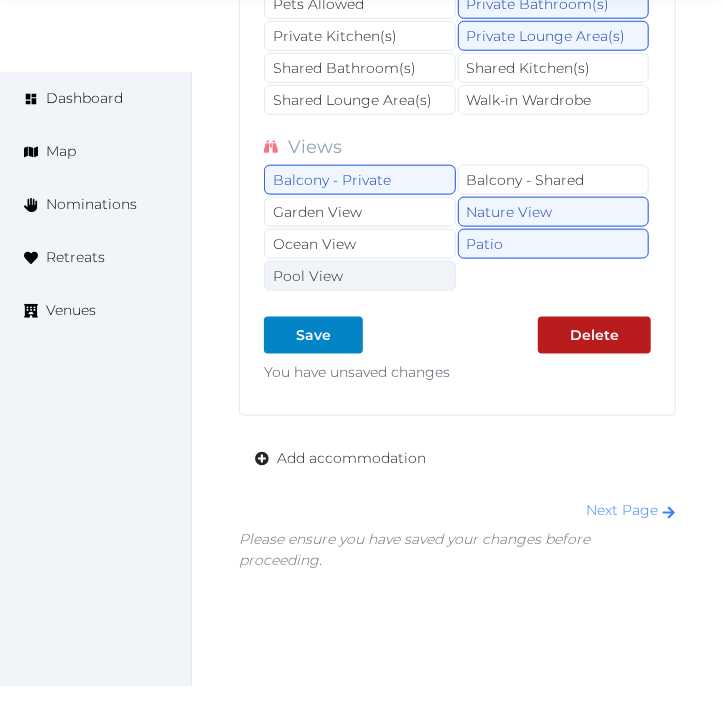 click on "Pool View" at bounding box center (360, 276) 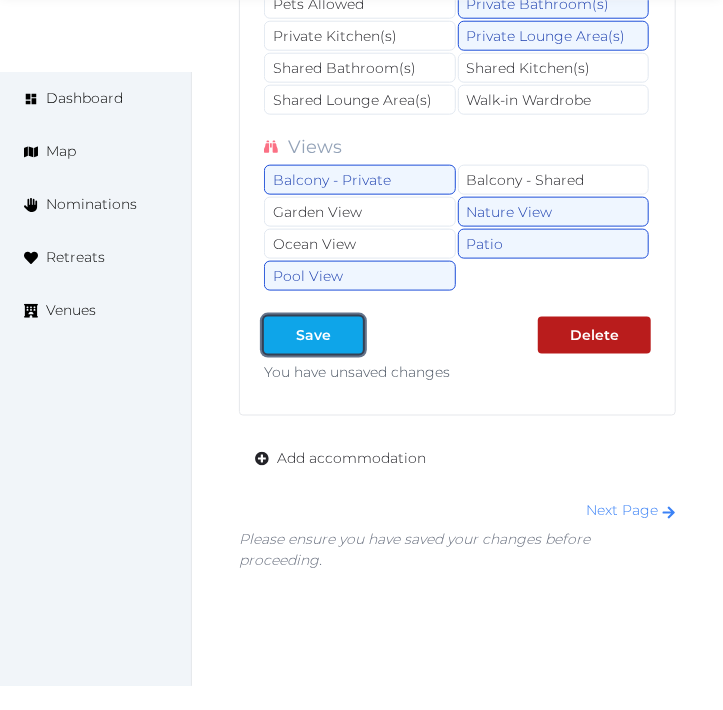 click on "Save" at bounding box center (313, 335) 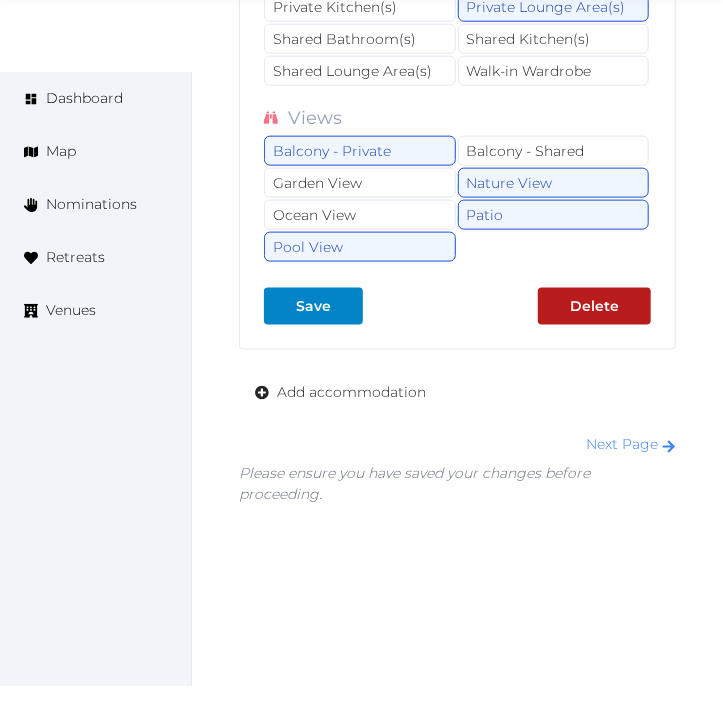 scroll, scrollTop: 4994, scrollLeft: 0, axis: vertical 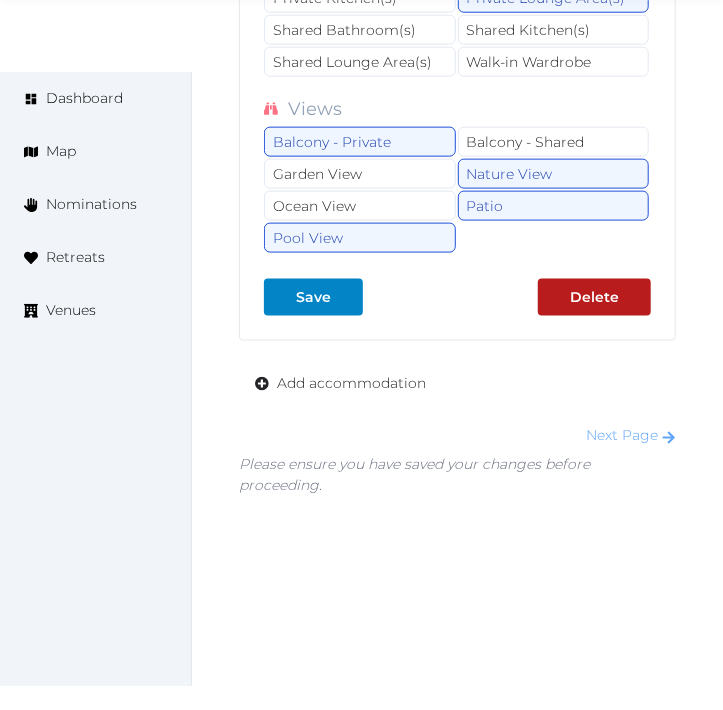 click on "Next Page" at bounding box center (631, 436) 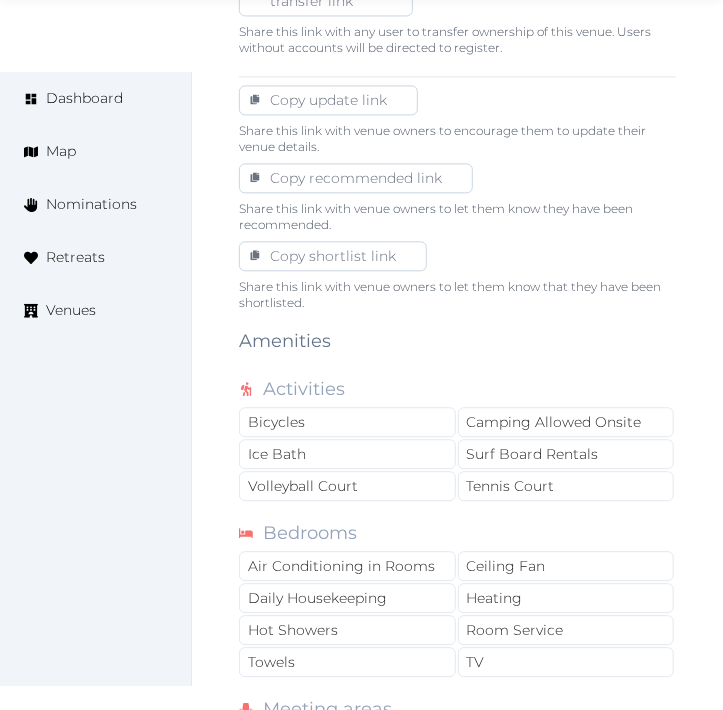 scroll, scrollTop: 1222, scrollLeft: 0, axis: vertical 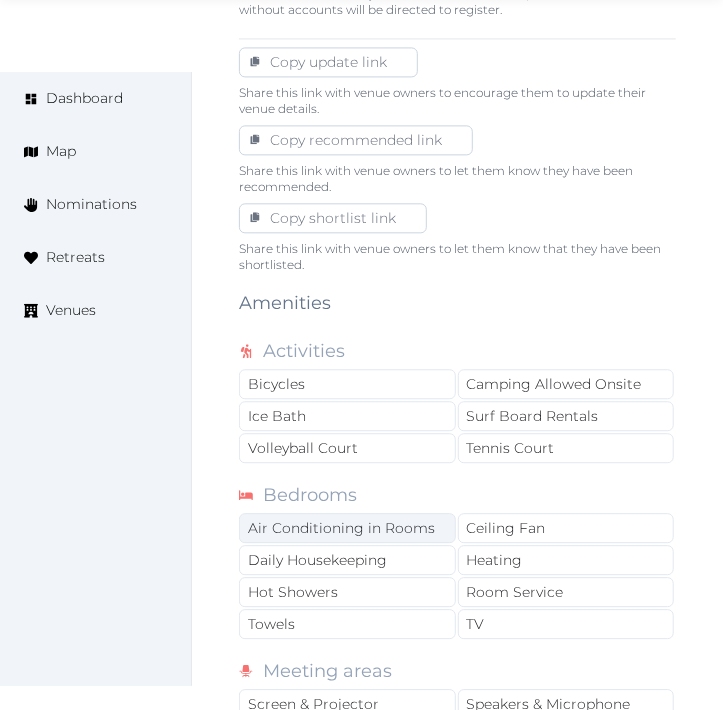 click on "Air Conditioning in Rooms" at bounding box center [347, 528] 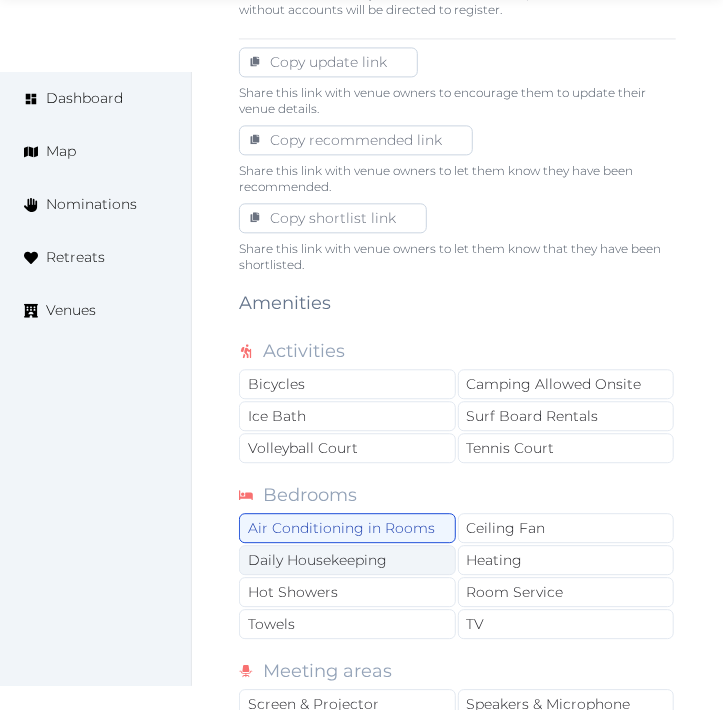 click on "Daily Housekeeping" at bounding box center (347, 560) 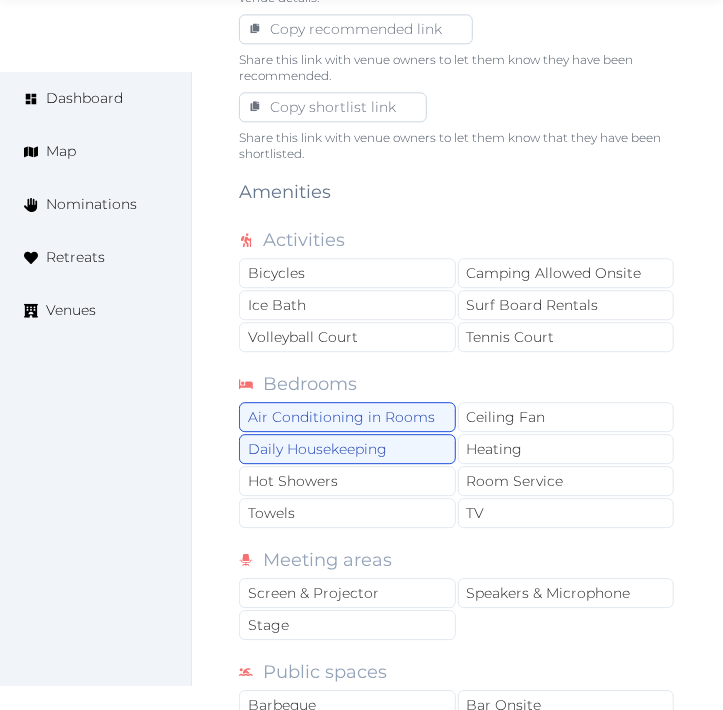 scroll, scrollTop: 1444, scrollLeft: 0, axis: vertical 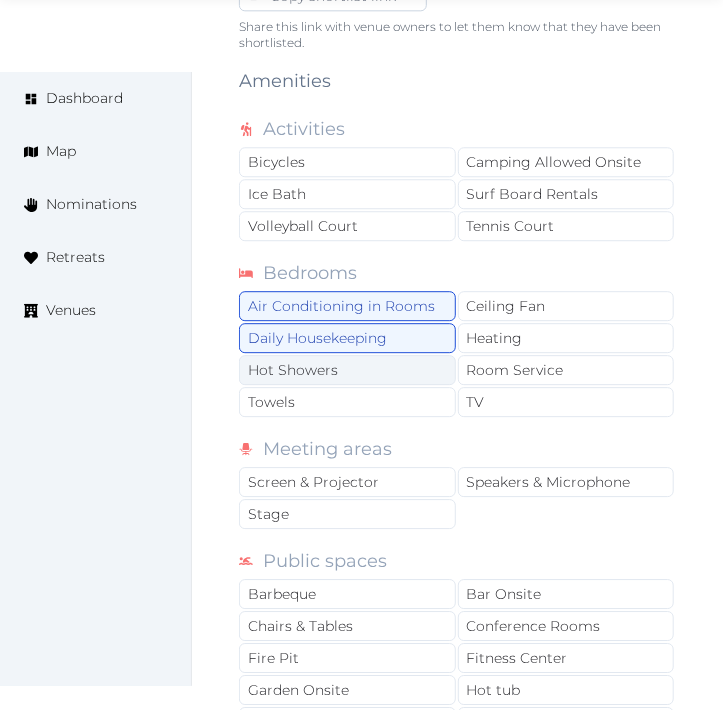 click on "Hot Showers" at bounding box center (347, 370) 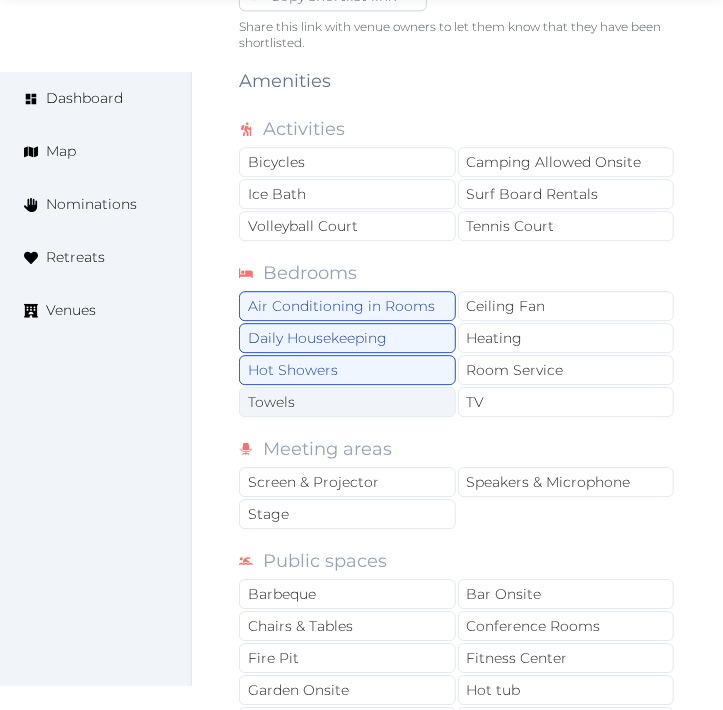 click on "Towels" at bounding box center (347, 402) 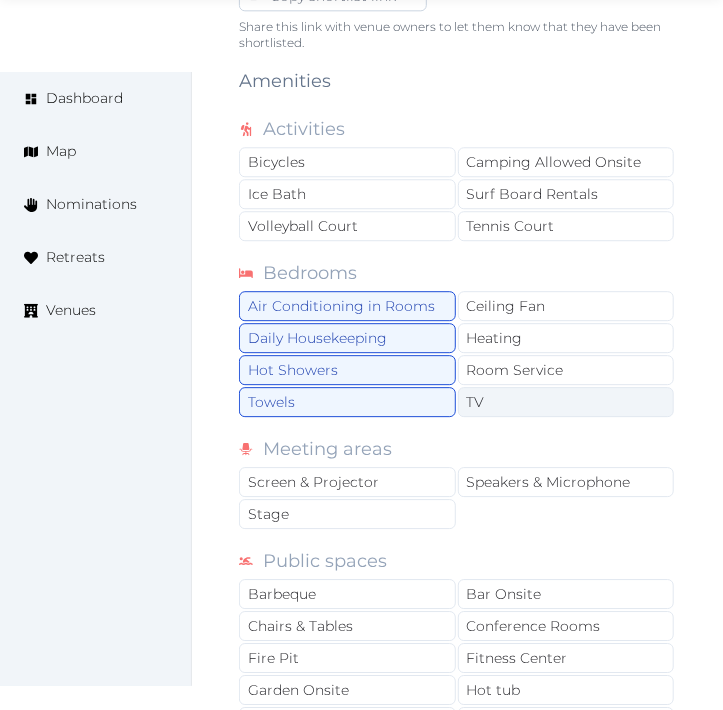 click on "TV" at bounding box center [566, 402] 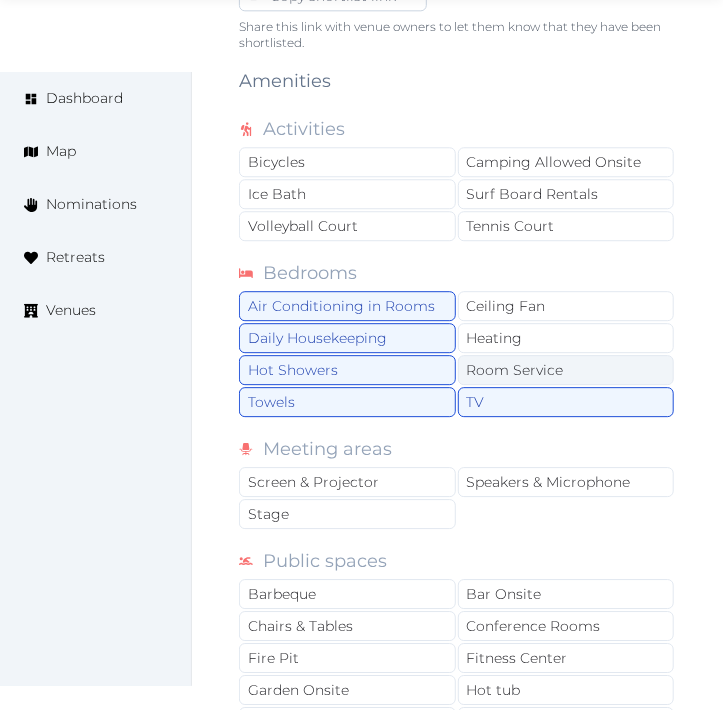 click on "Room Service" at bounding box center (566, 370) 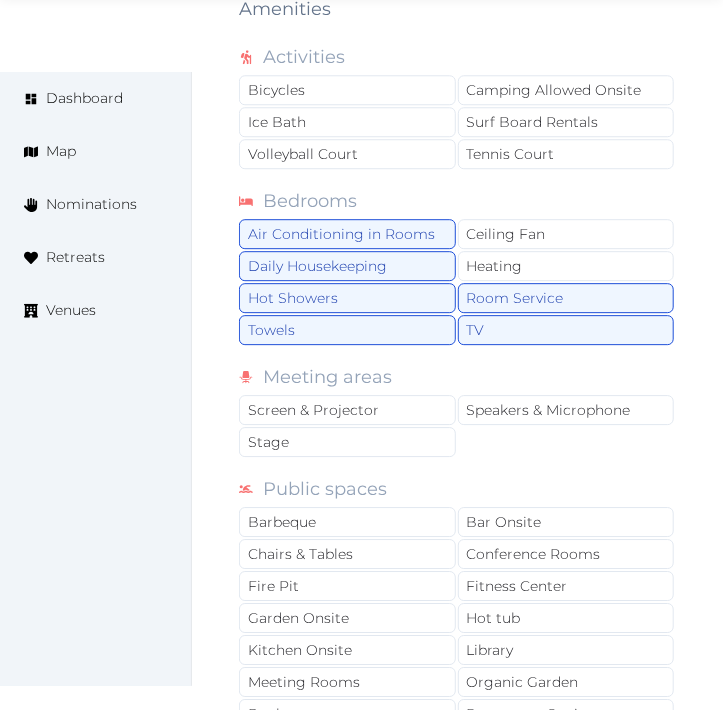 scroll, scrollTop: 1555, scrollLeft: 0, axis: vertical 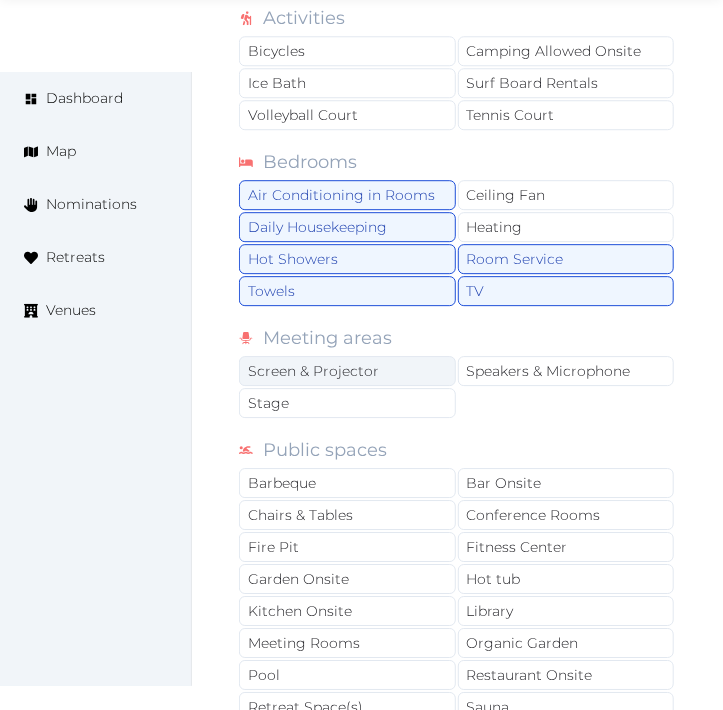 click on "Screen & Projector" at bounding box center [347, 371] 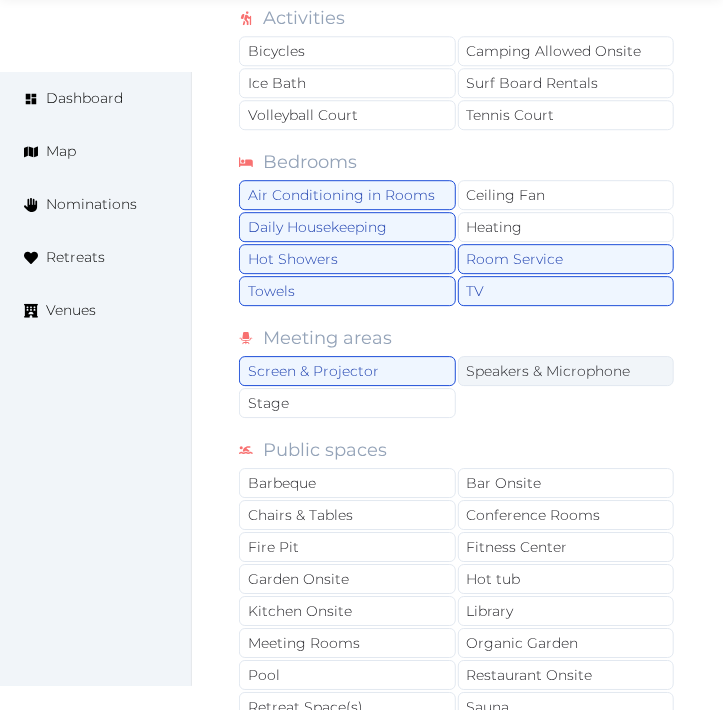 click on "Speakers & Microphone" at bounding box center [566, 371] 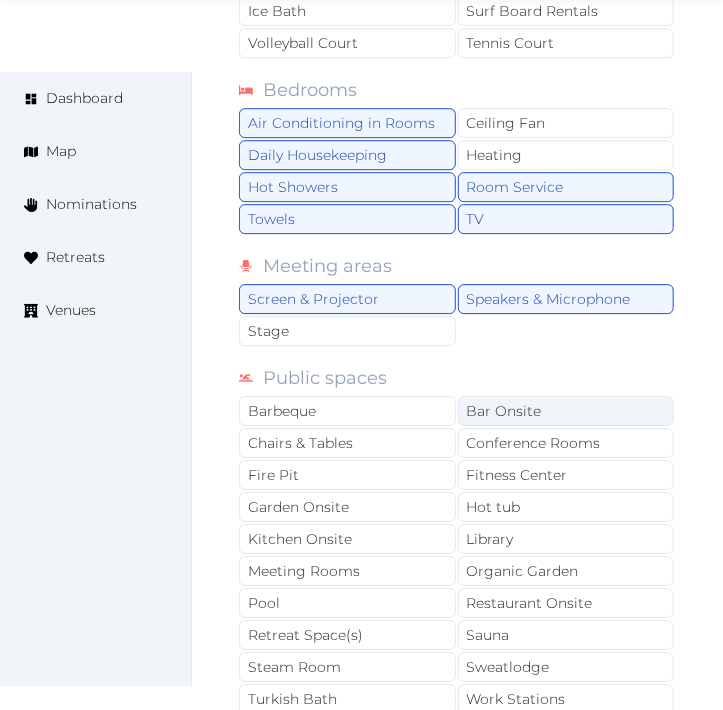 scroll, scrollTop: 1666, scrollLeft: 0, axis: vertical 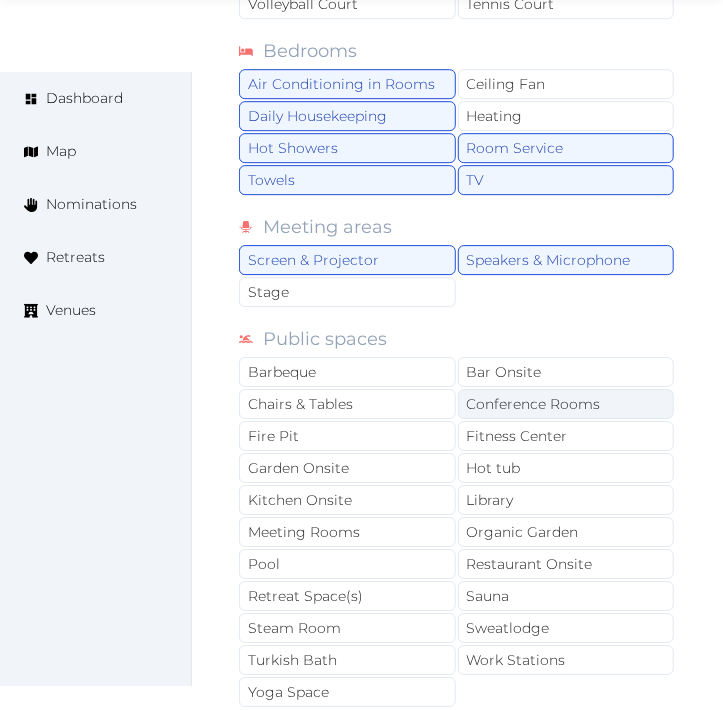 click on "Conference Rooms" at bounding box center (566, 404) 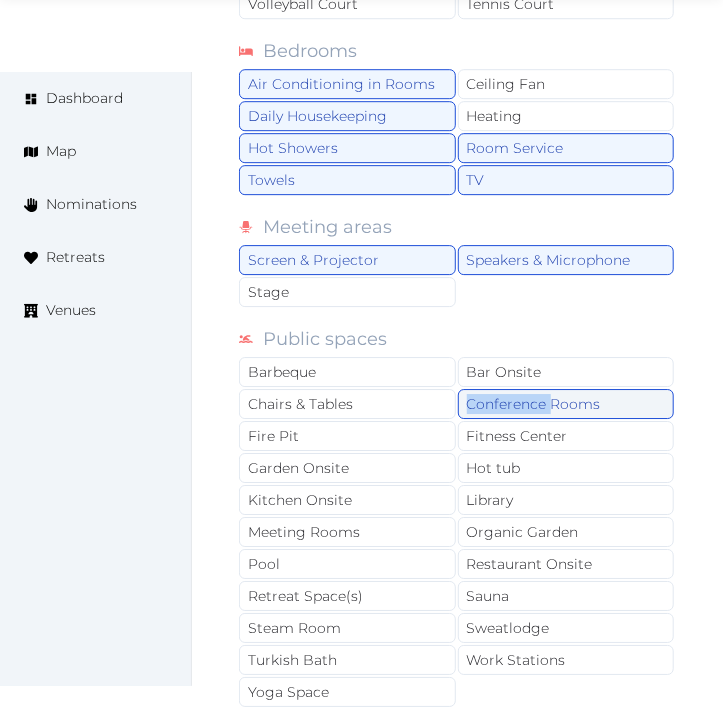 click on "Conference Rooms" at bounding box center (566, 404) 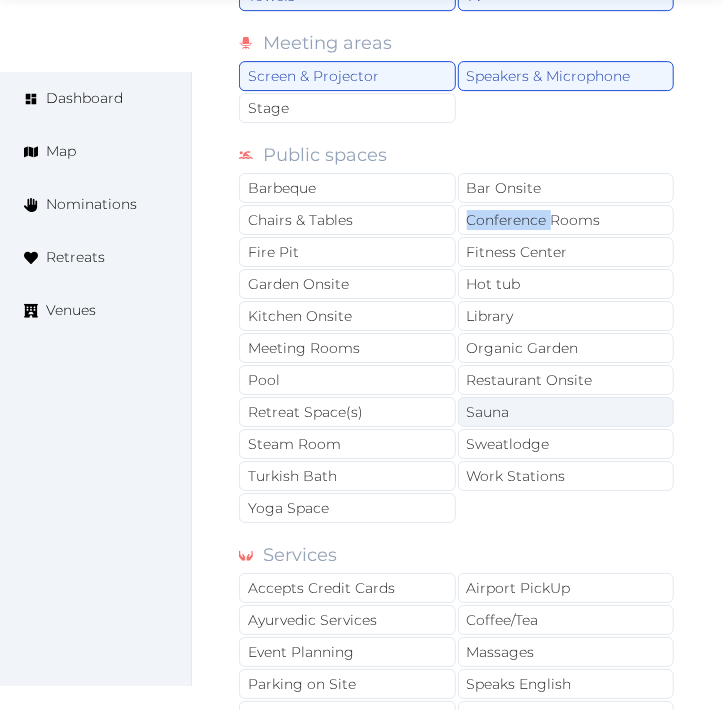 scroll, scrollTop: 1888, scrollLeft: 0, axis: vertical 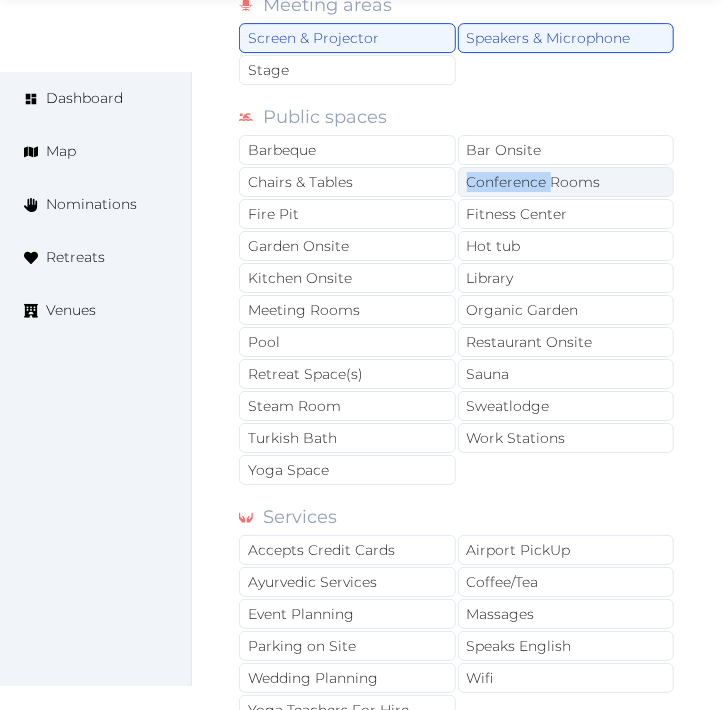 click on "Conference Rooms" at bounding box center [566, 182] 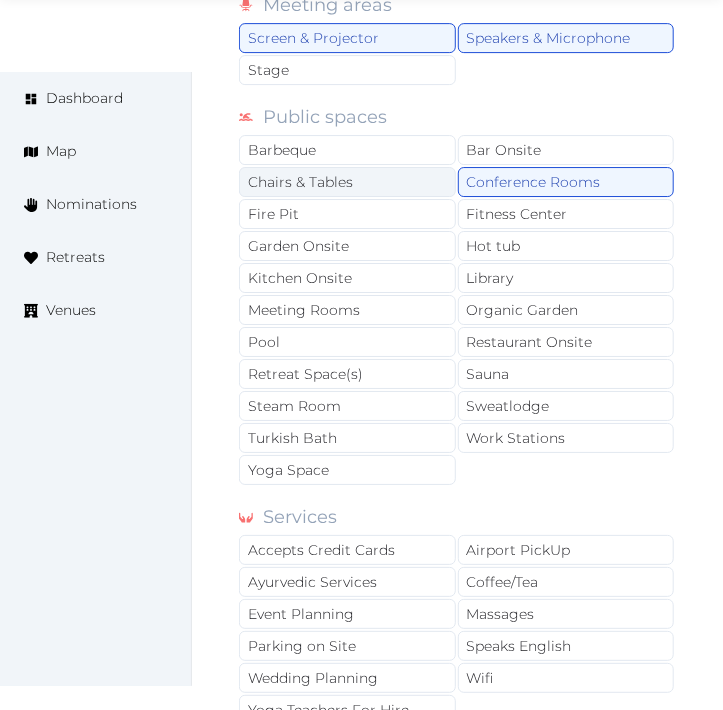 click on "Chairs & Tables" at bounding box center [347, 182] 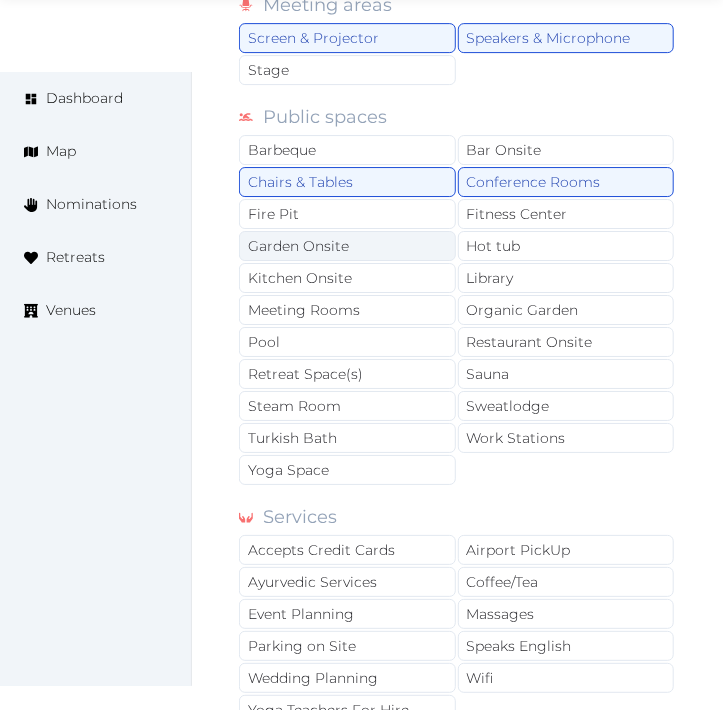 click on "Garden Onsite" at bounding box center [347, 246] 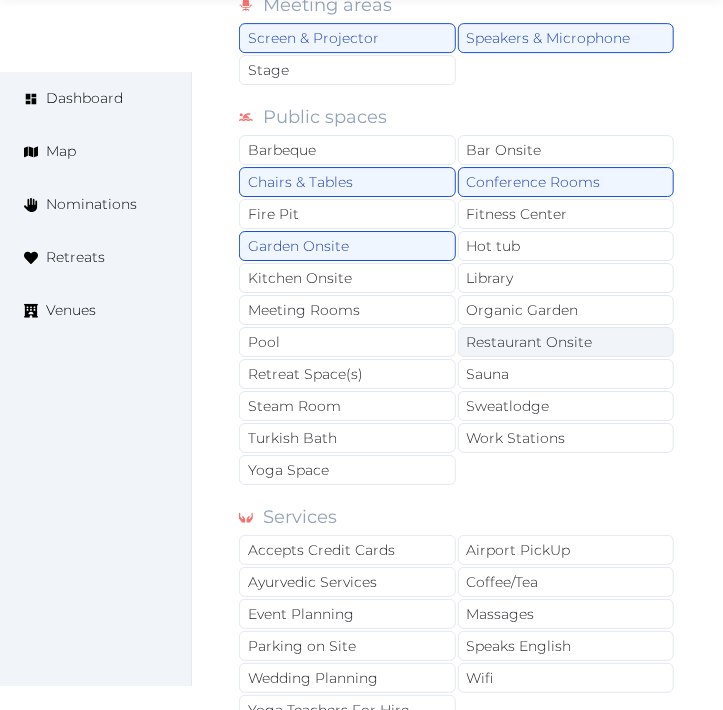 click on "Restaurant Onsite" at bounding box center [566, 342] 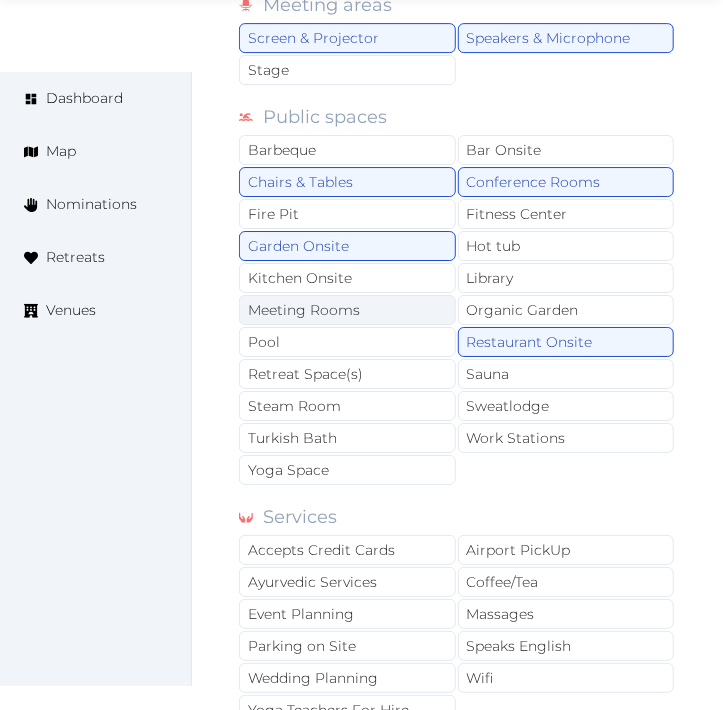 click on "Meeting Rooms" at bounding box center [347, 310] 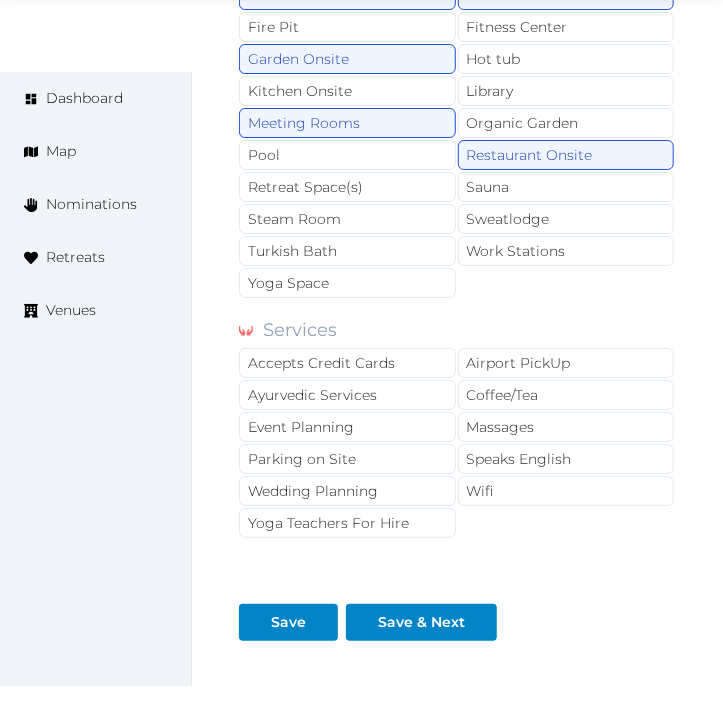 scroll, scrollTop: 2111, scrollLeft: 0, axis: vertical 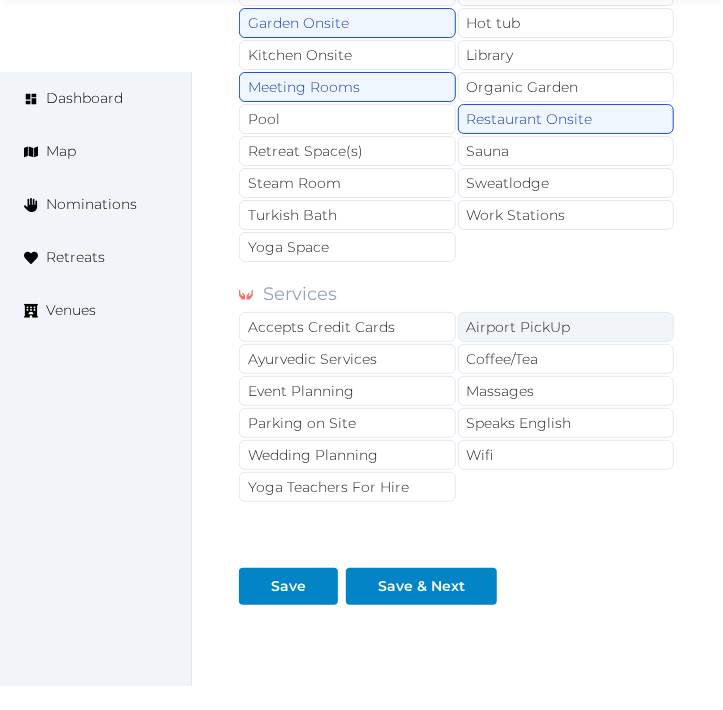 click on "Airport PickUp" at bounding box center (566, 327) 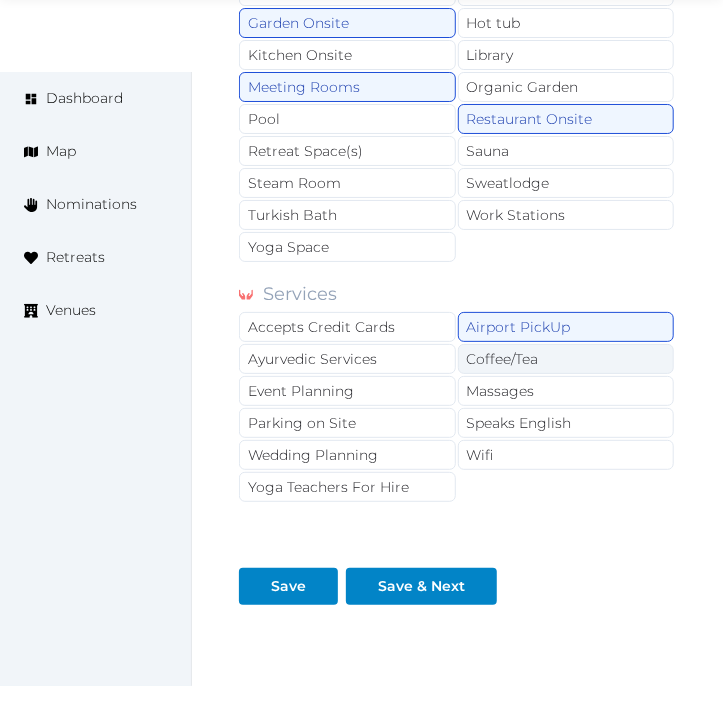 click on "Coffee/Tea" at bounding box center (566, 359) 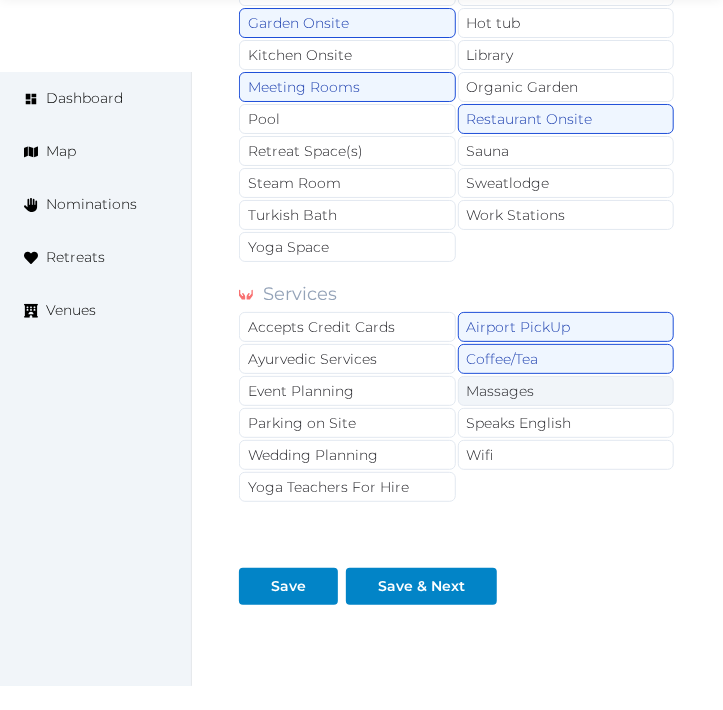 click on "Massages" at bounding box center [566, 391] 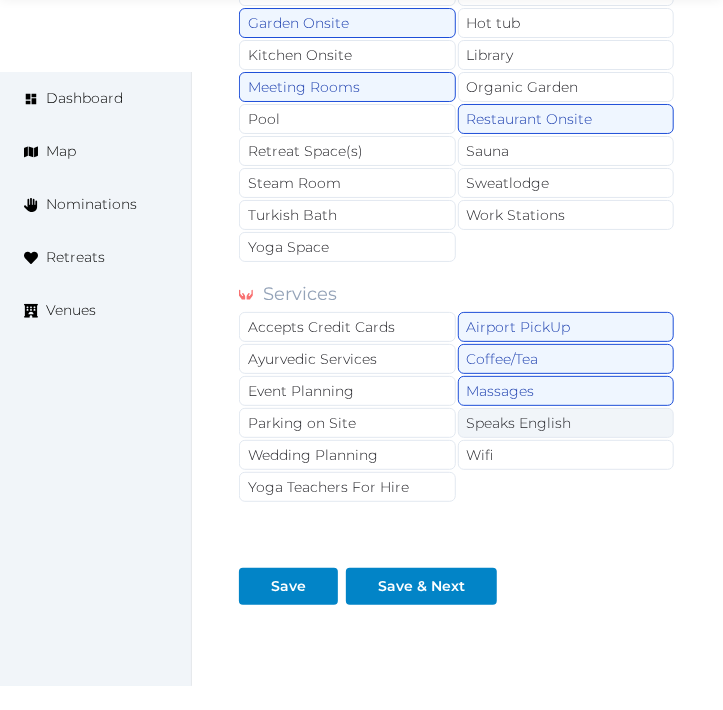 drag, startPoint x: 553, startPoint y: 421, endPoint x: 553, endPoint y: 432, distance: 11 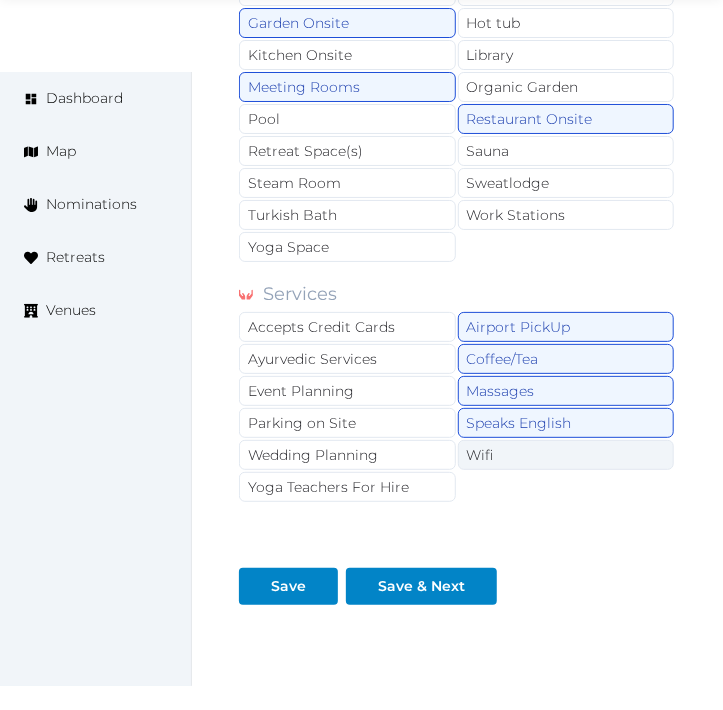 click on "Wifi" at bounding box center [566, 455] 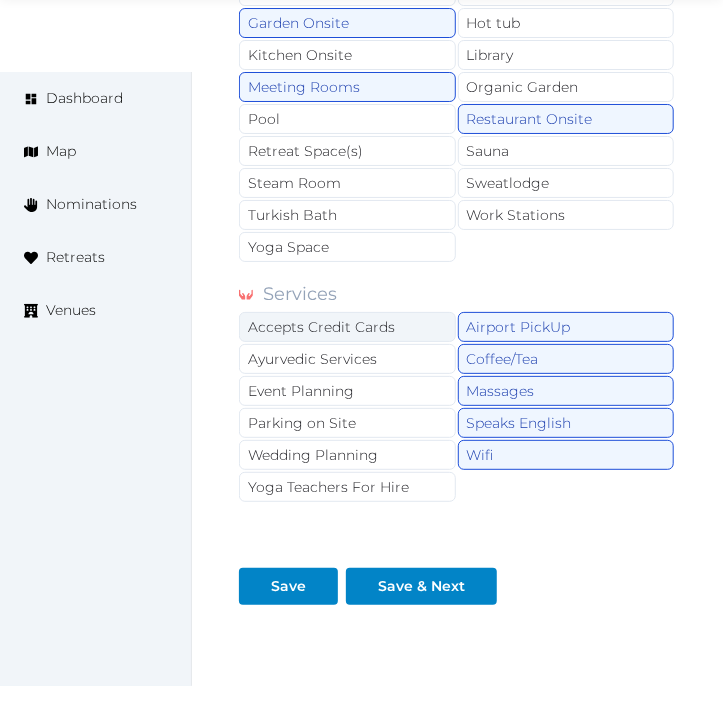 click on "Accepts Credit Cards" at bounding box center [347, 327] 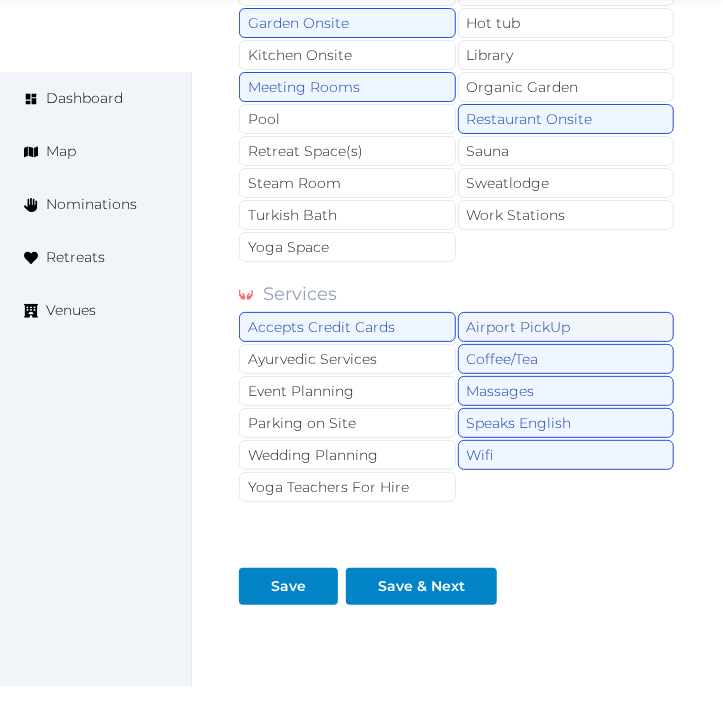 click on "Airport PickUp" at bounding box center [566, 327] 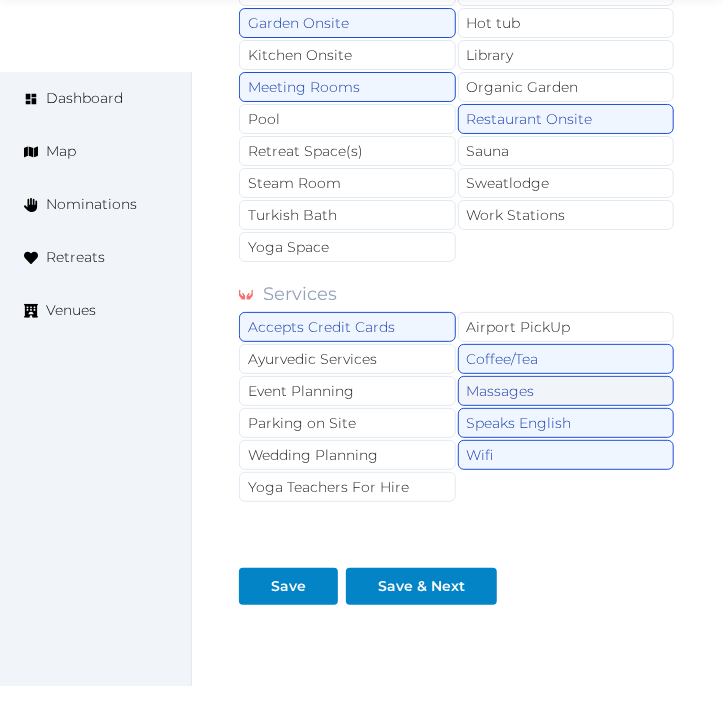 click on "Massages" at bounding box center (566, 391) 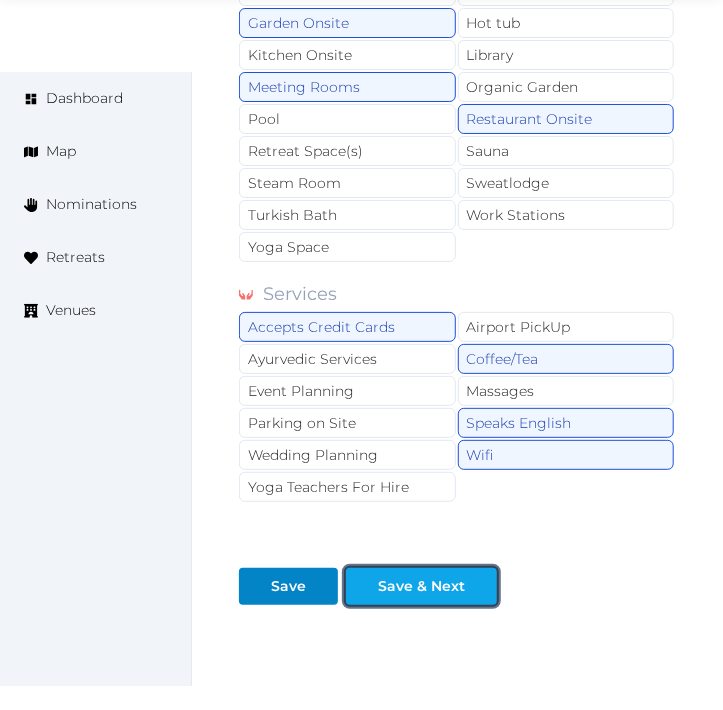 click on "Save & Next" at bounding box center [421, 586] 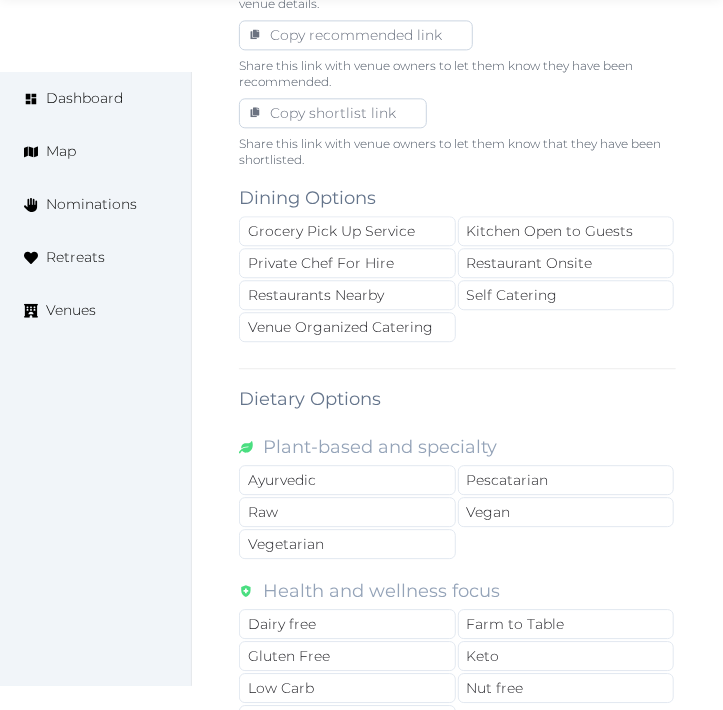 scroll, scrollTop: 1444, scrollLeft: 0, axis: vertical 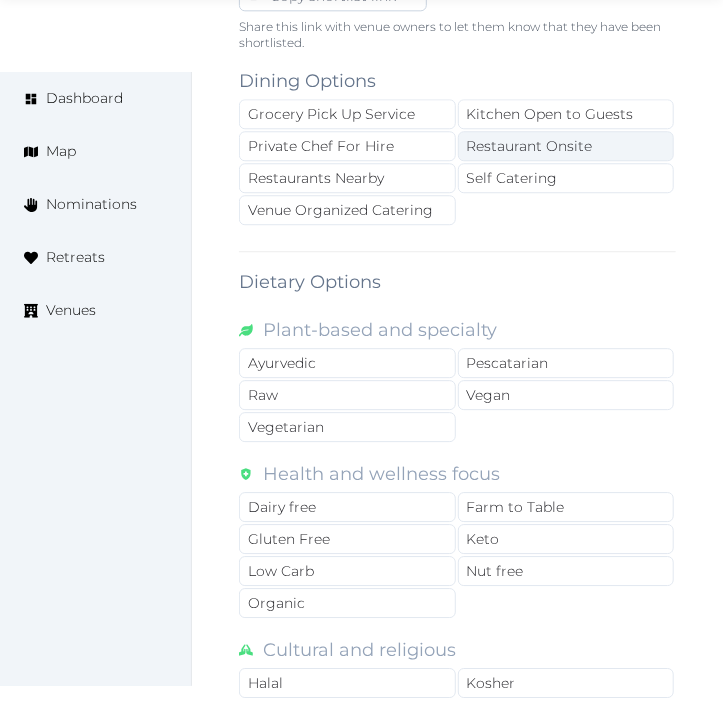 click on "Restaurant Onsite" at bounding box center [566, 146] 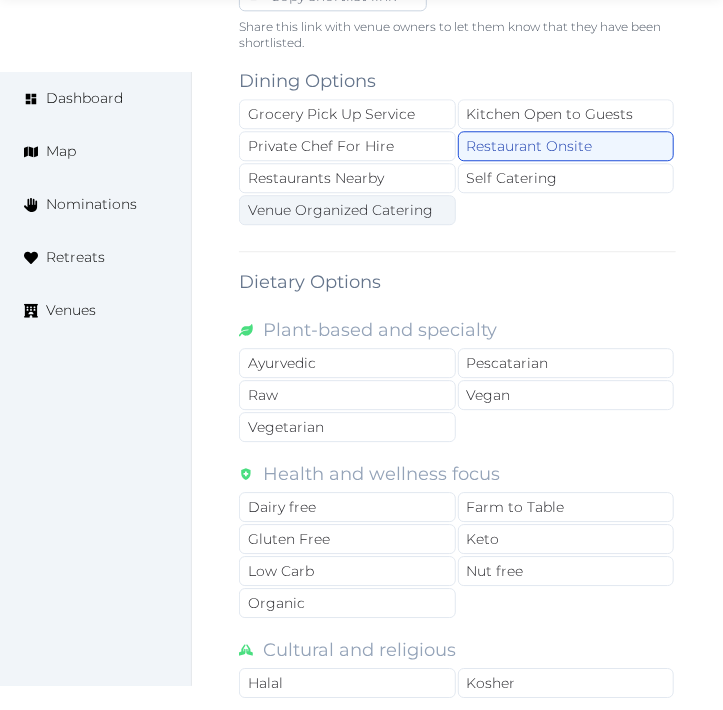 click on "Venue Organized Catering" at bounding box center (347, 210) 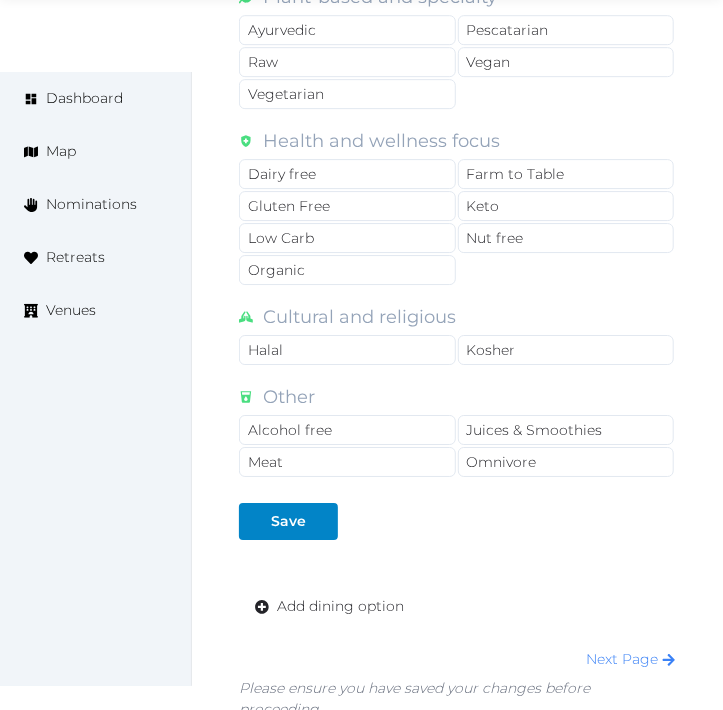 scroll, scrollTop: 1993, scrollLeft: 0, axis: vertical 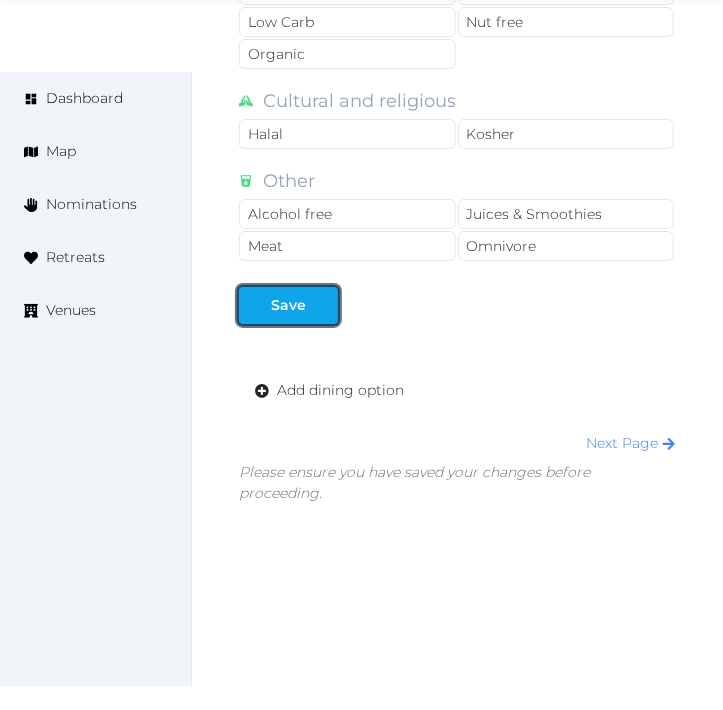click at bounding box center (322, 305) 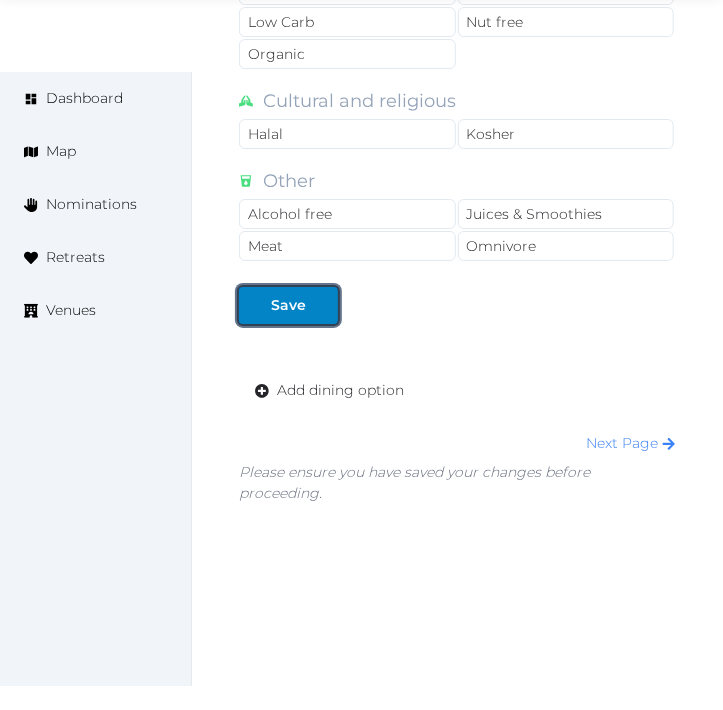 drag, startPoint x: 277, startPoint y: 295, endPoint x: 327, endPoint y: 371, distance: 90.97253 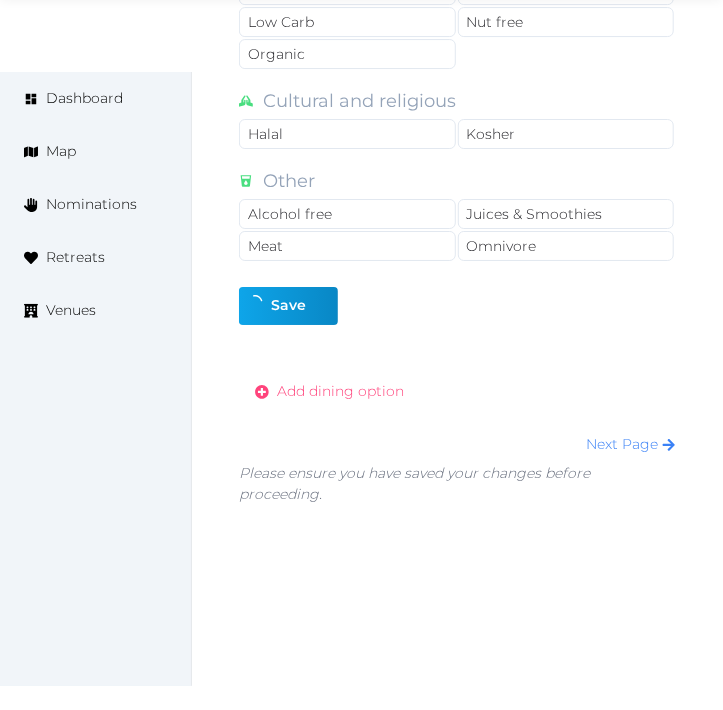 click on "Add dining option" at bounding box center [329, 391] 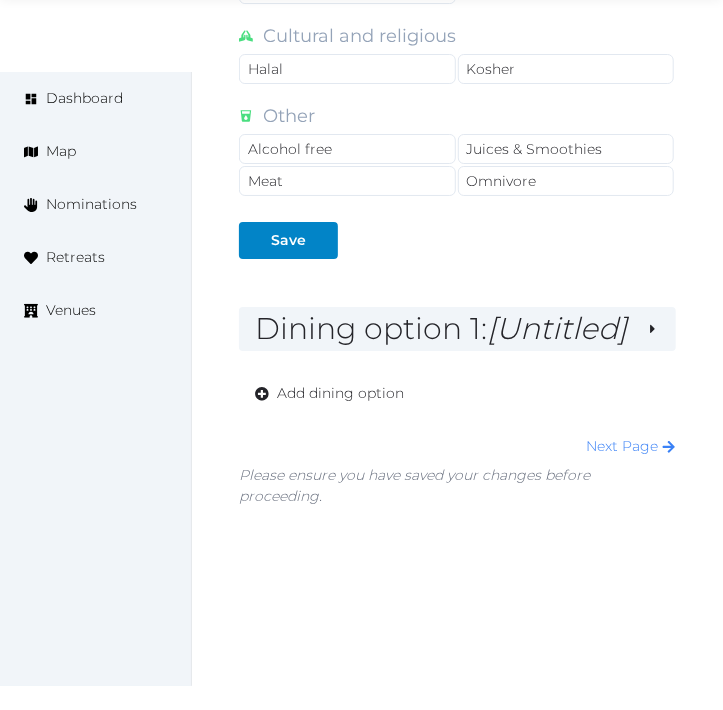 scroll, scrollTop: 2088, scrollLeft: 0, axis: vertical 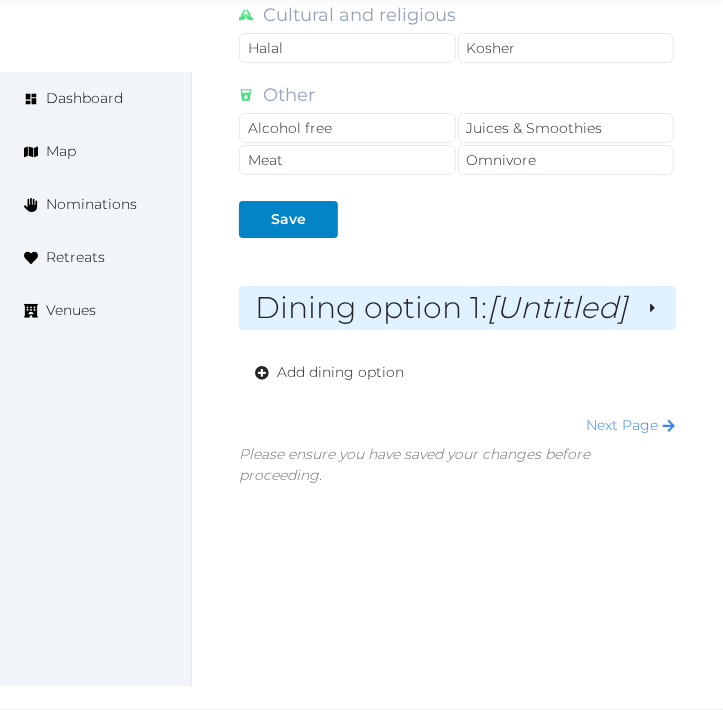 click on "[Untitled]" at bounding box center [557, 307] 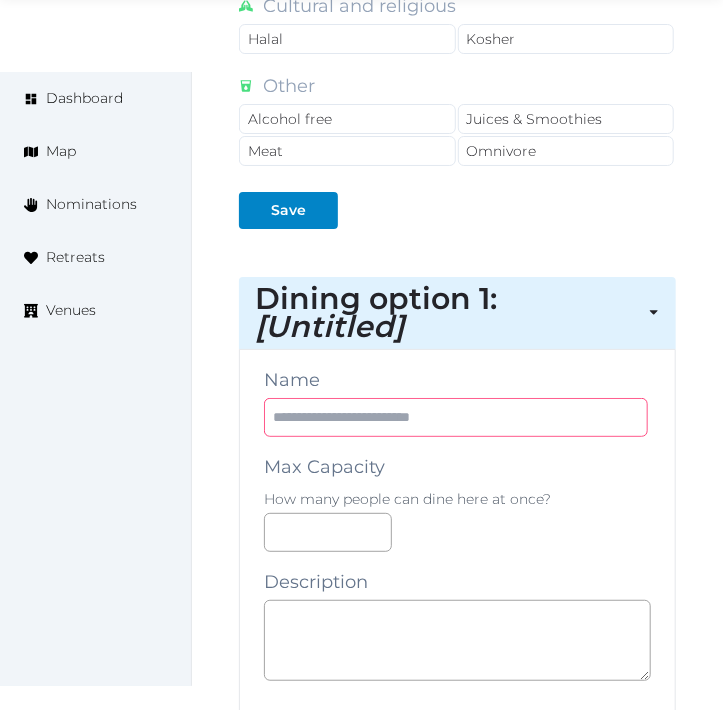 click at bounding box center (456, 417) 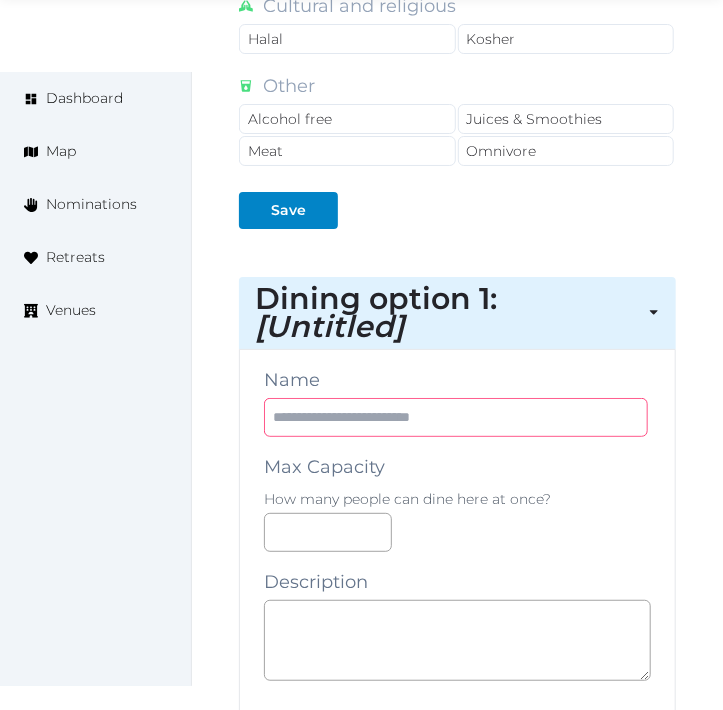 paste on "**********" 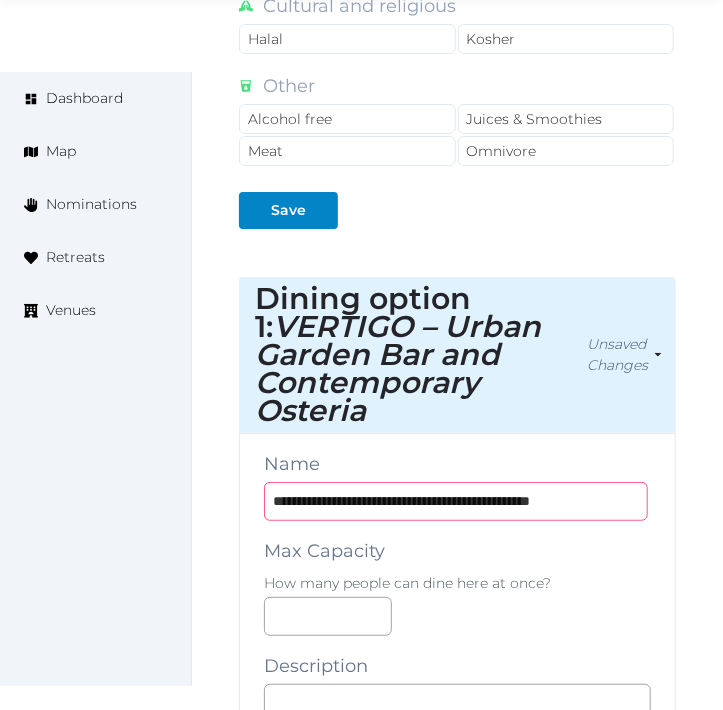 scroll, scrollTop: 0, scrollLeft: 25, axis: horizontal 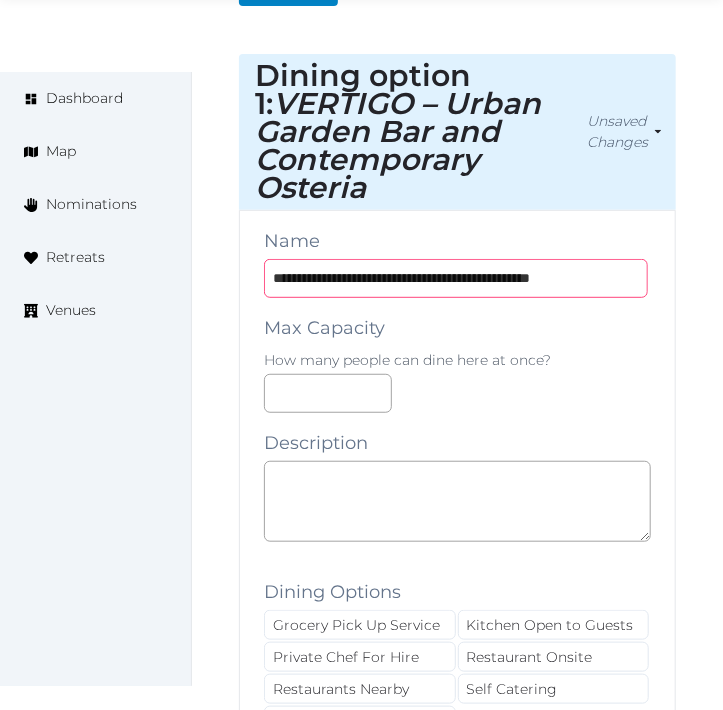type on "**********" 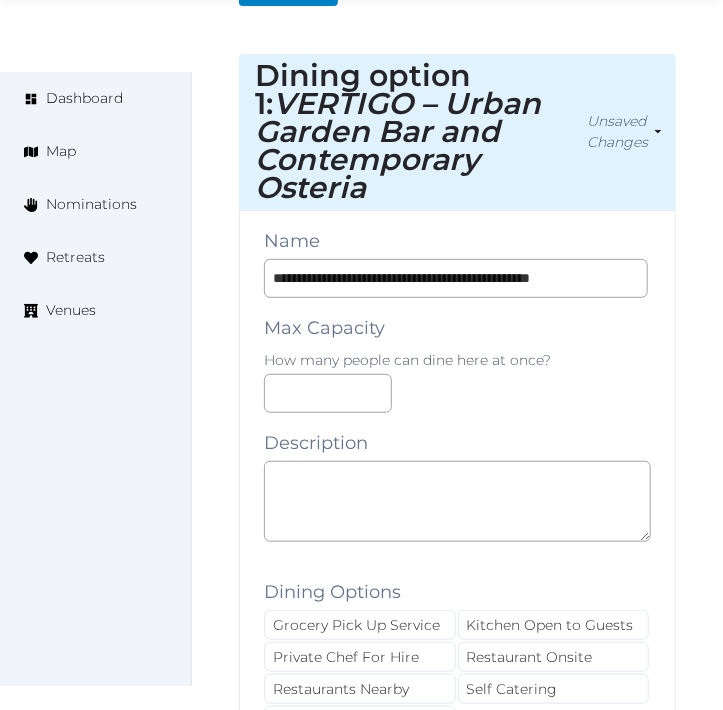 scroll, scrollTop: 0, scrollLeft: 0, axis: both 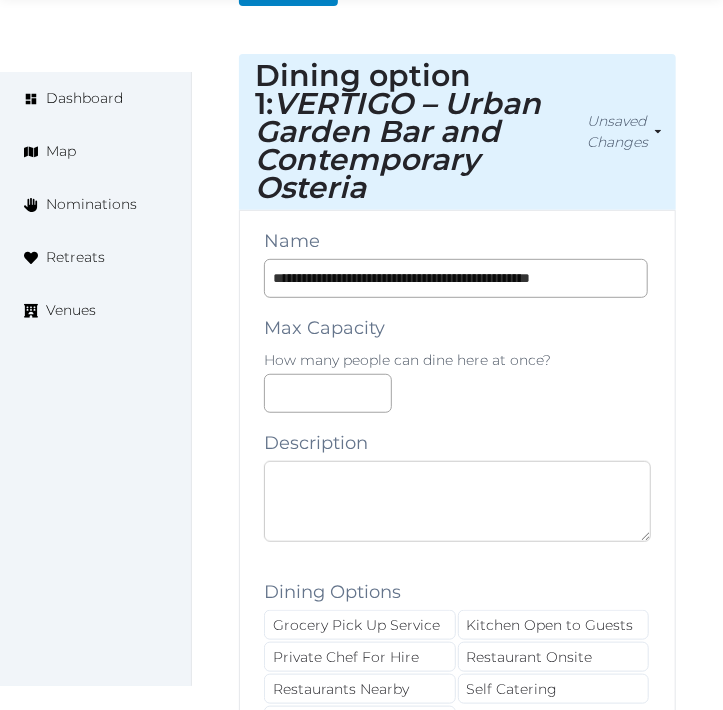 click at bounding box center (457, 501) 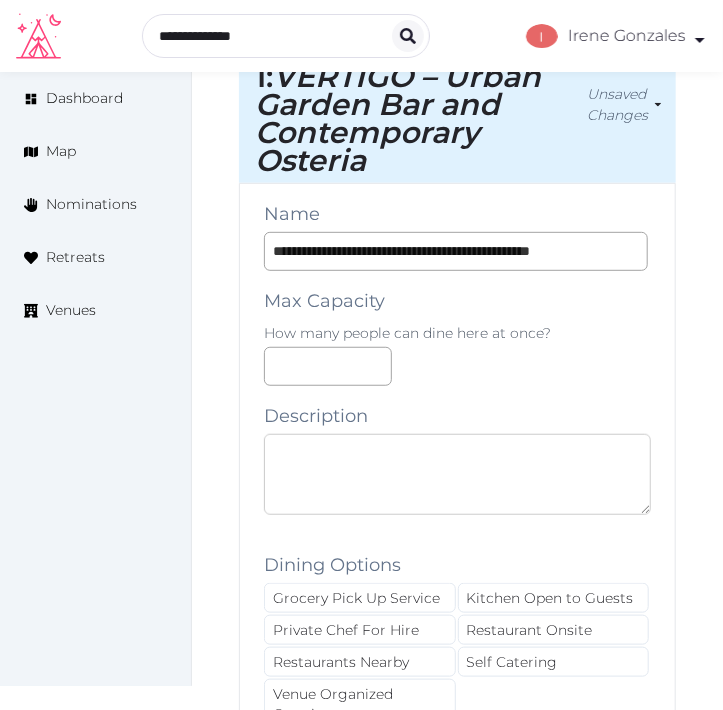 scroll, scrollTop: 2200, scrollLeft: 0, axis: vertical 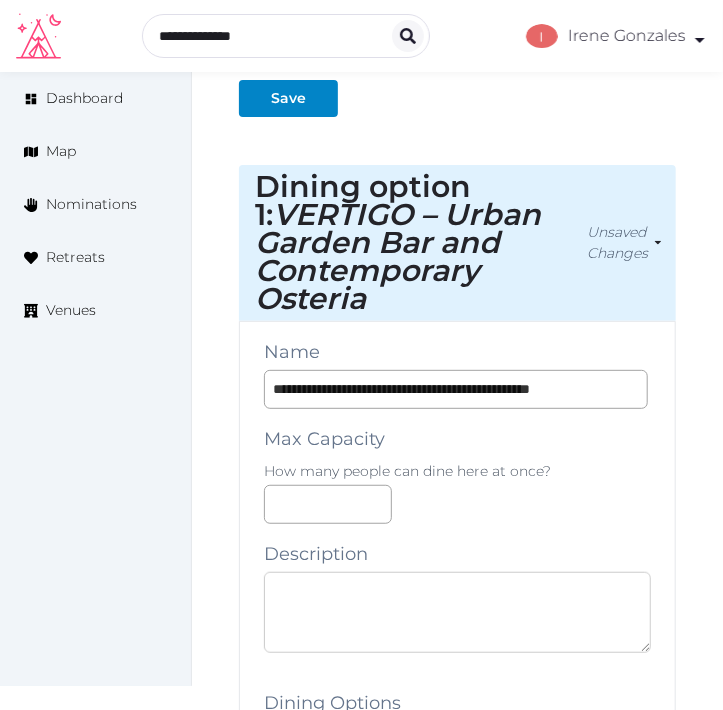 paste on "**********" 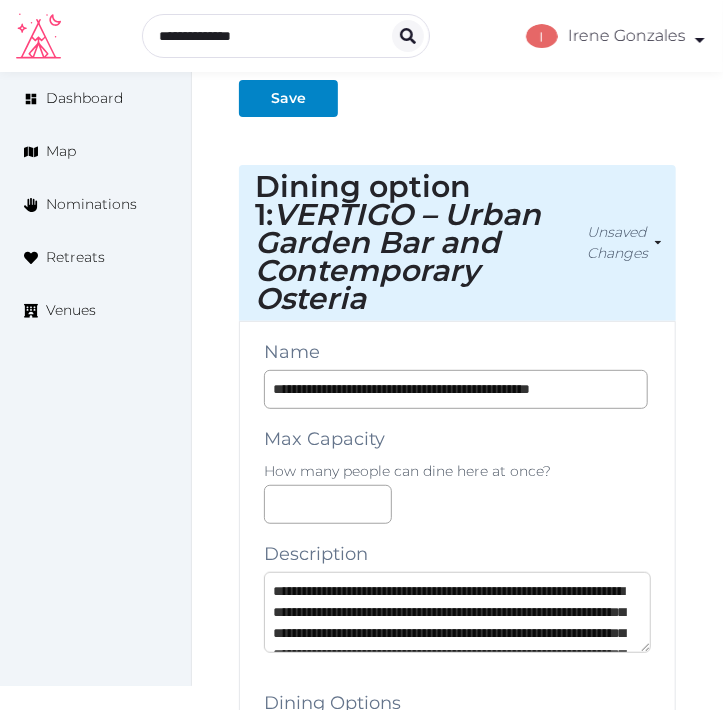 scroll, scrollTop: 94, scrollLeft: 0, axis: vertical 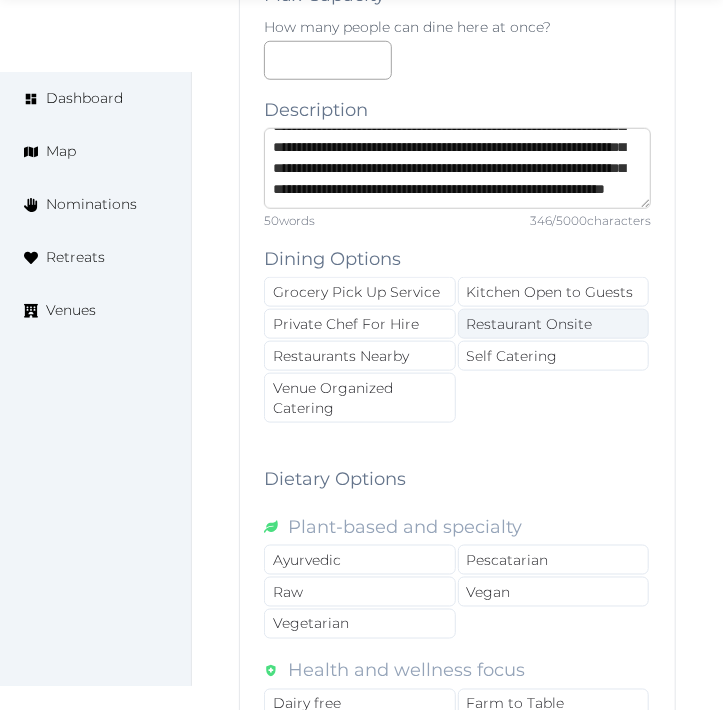 type on "**********" 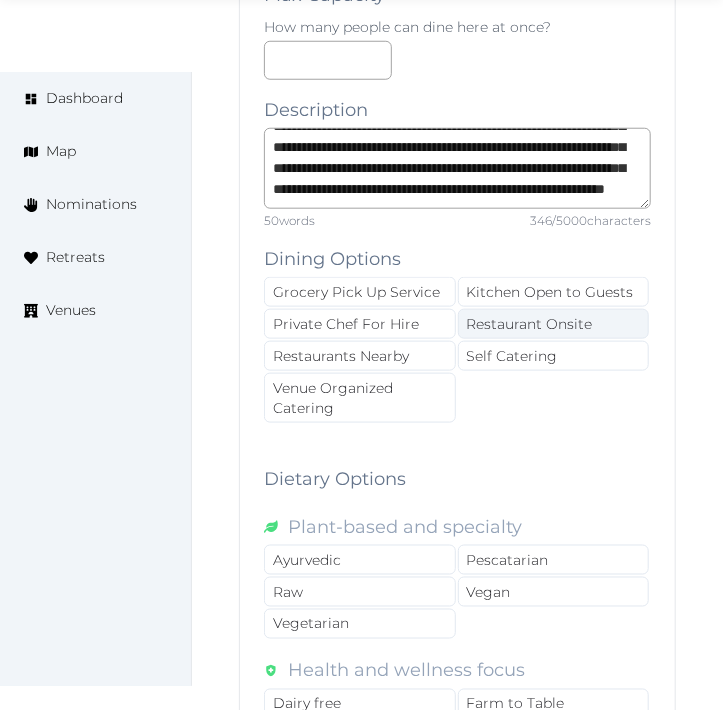 click on "Restaurant Onsite" at bounding box center [554, 324] 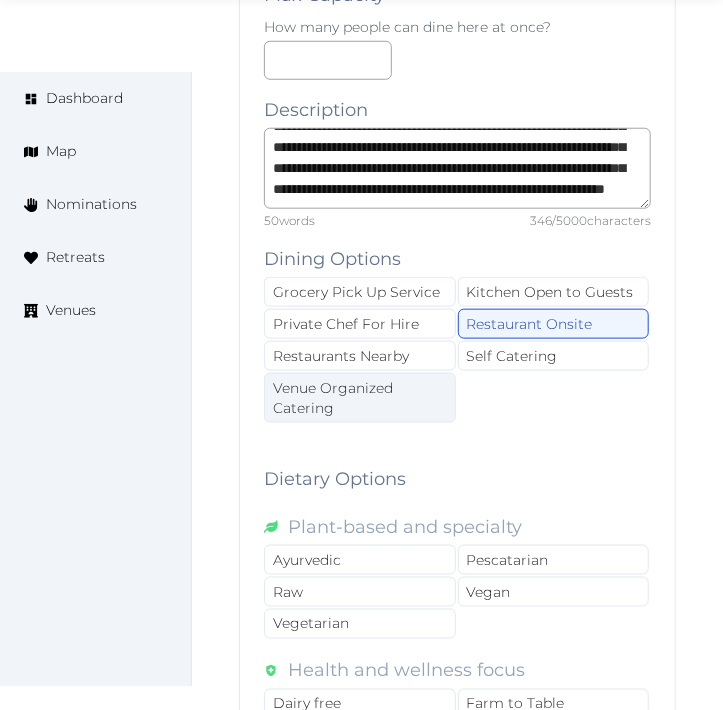click on "Venue Organized Catering" at bounding box center [360, 398] 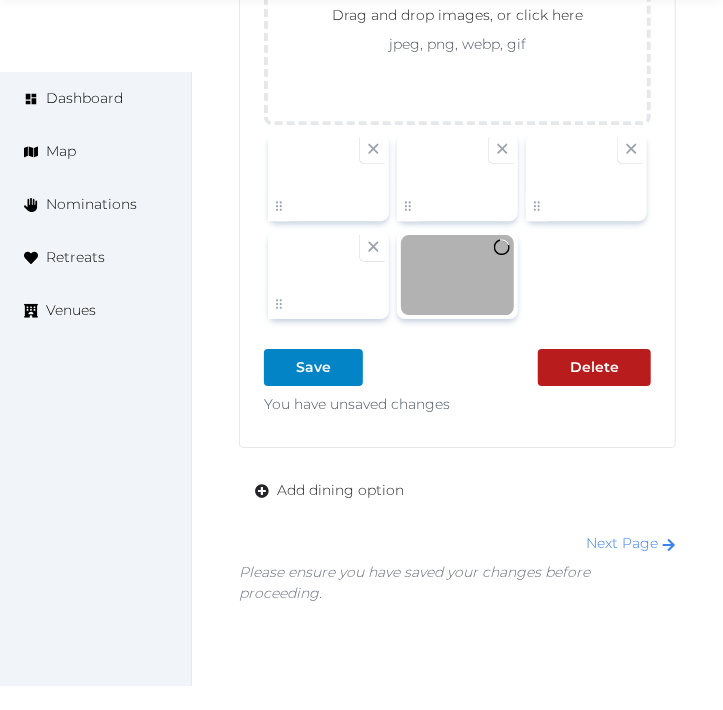 scroll, scrollTop: 3866, scrollLeft: 0, axis: vertical 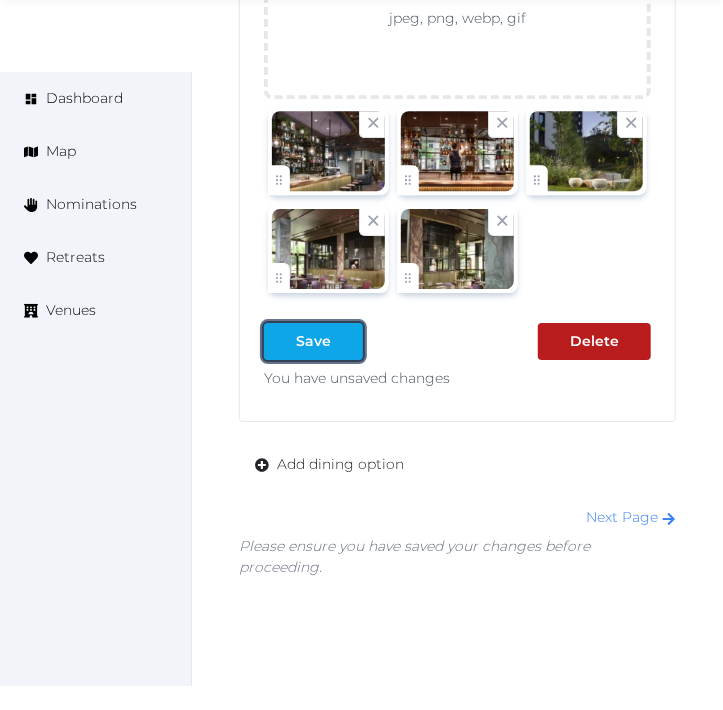 click on "Save" at bounding box center [313, 341] 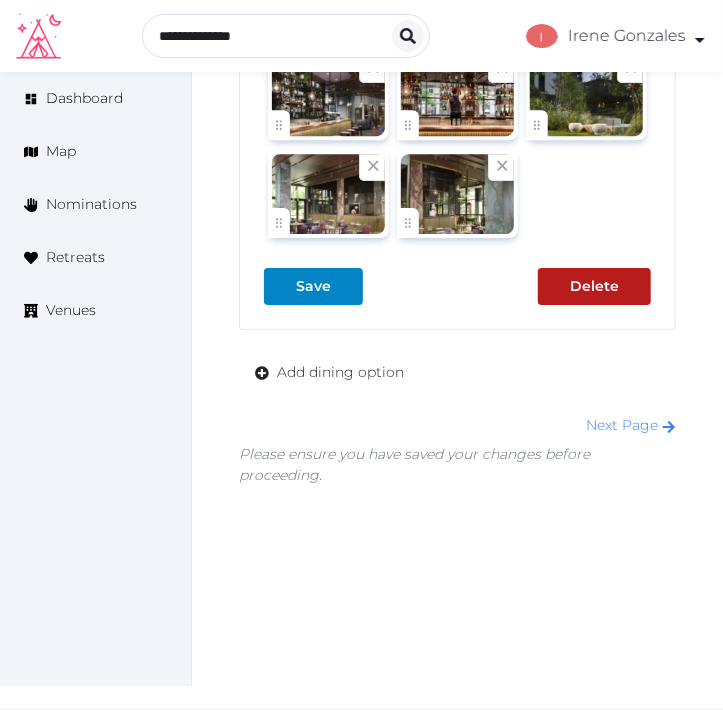 scroll, scrollTop: 3880, scrollLeft: 0, axis: vertical 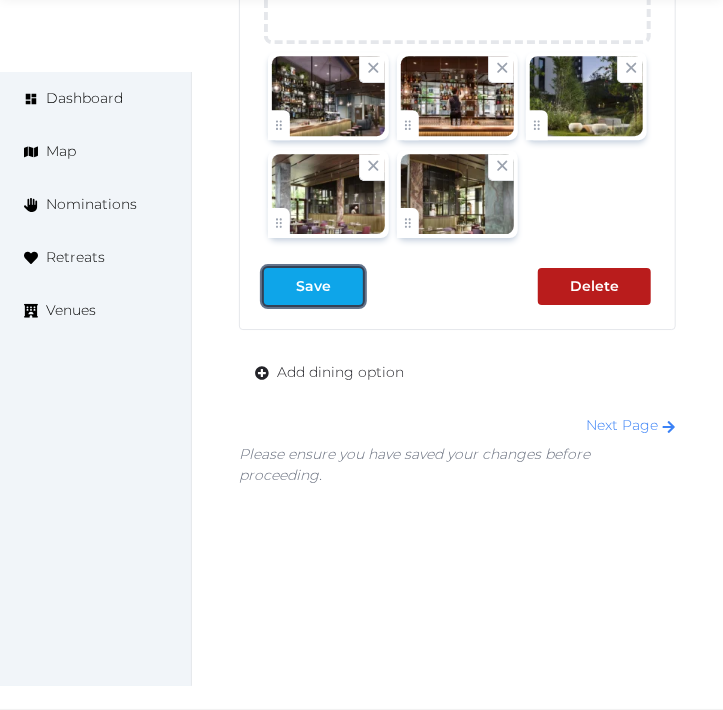 click on "Save" at bounding box center [313, 286] 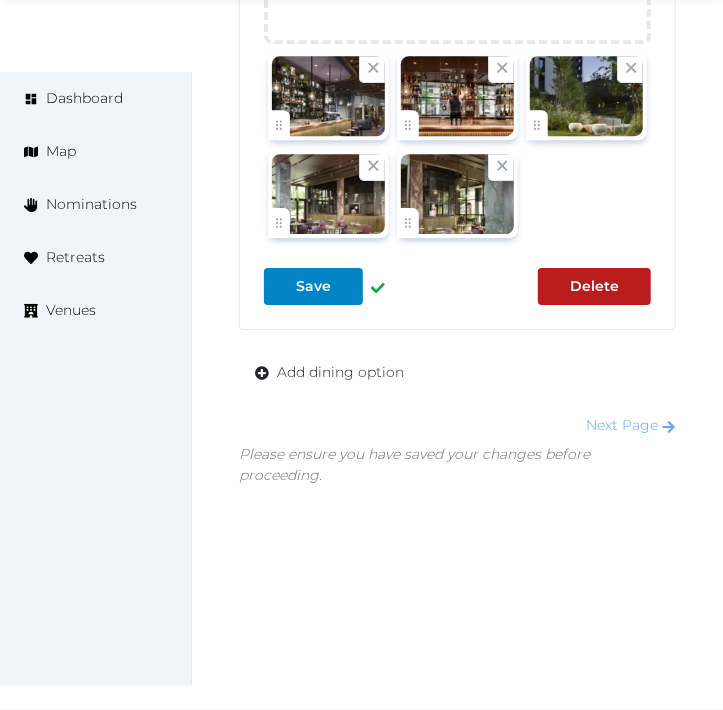 click on "Next Page" at bounding box center [631, 425] 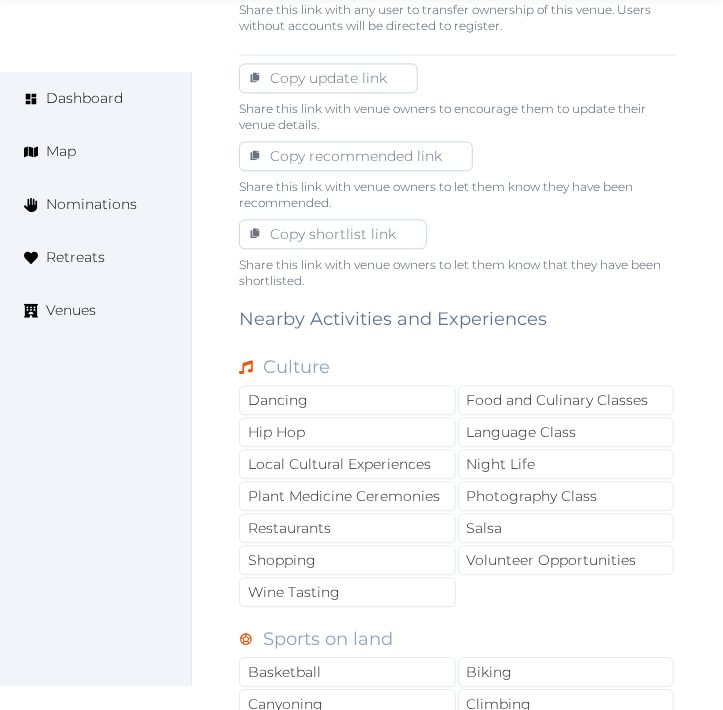 scroll, scrollTop: 1333, scrollLeft: 0, axis: vertical 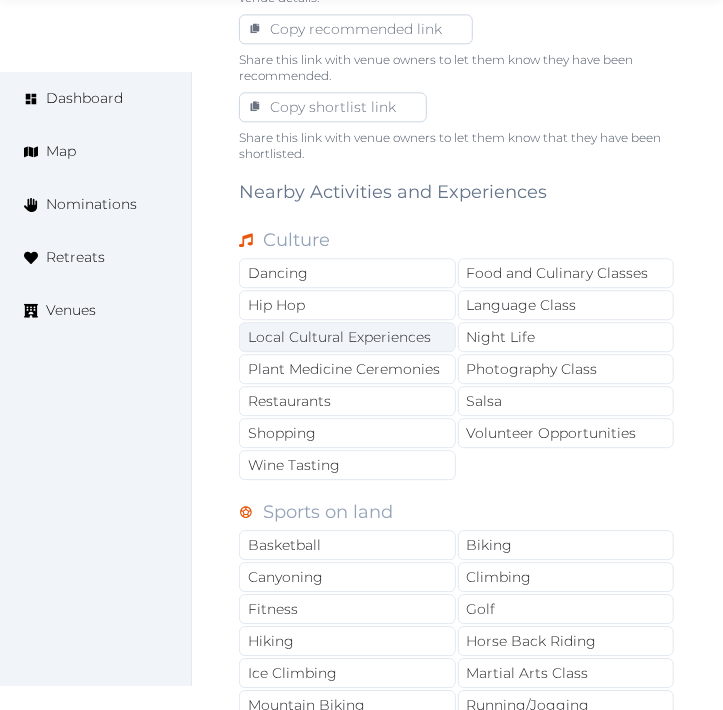 click on "Local Cultural Experiences" at bounding box center [347, 337] 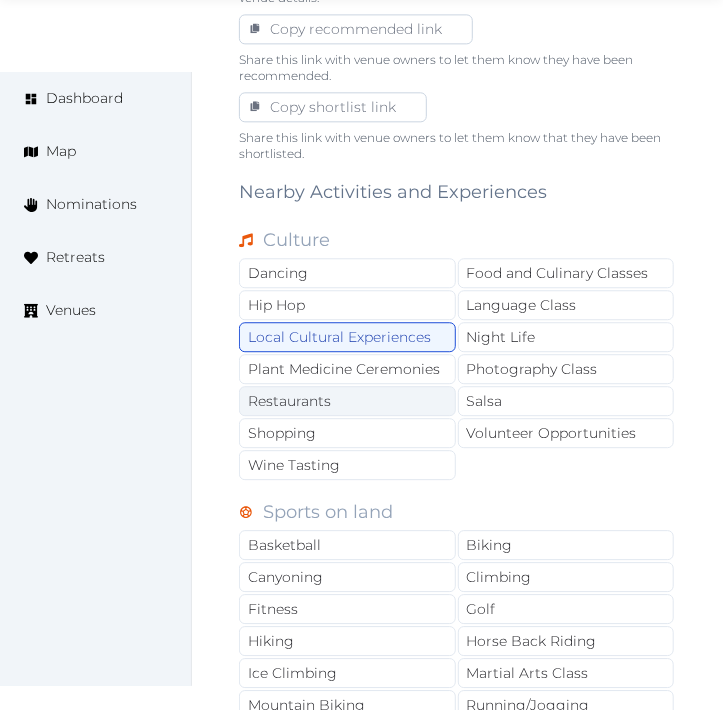 click on "Restaurants" at bounding box center (347, 401) 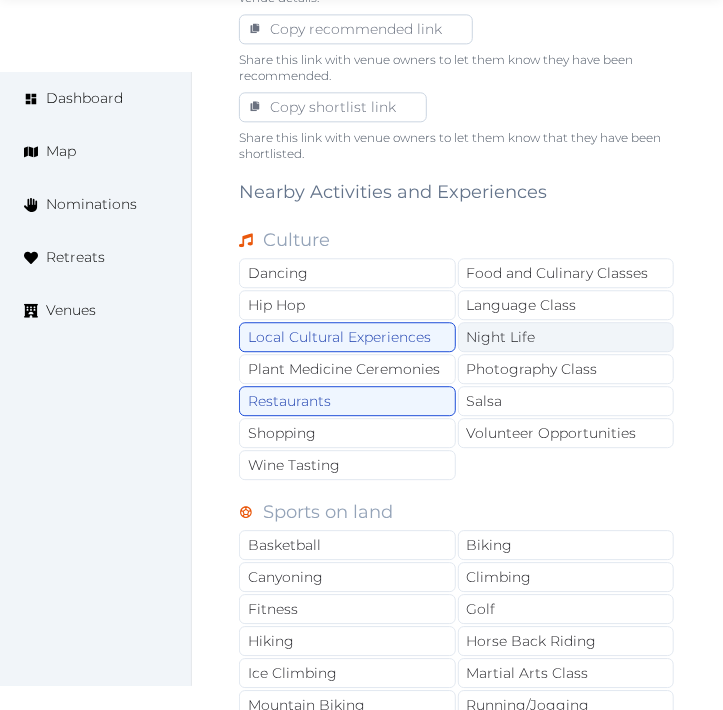 click on "Night Life" at bounding box center [566, 337] 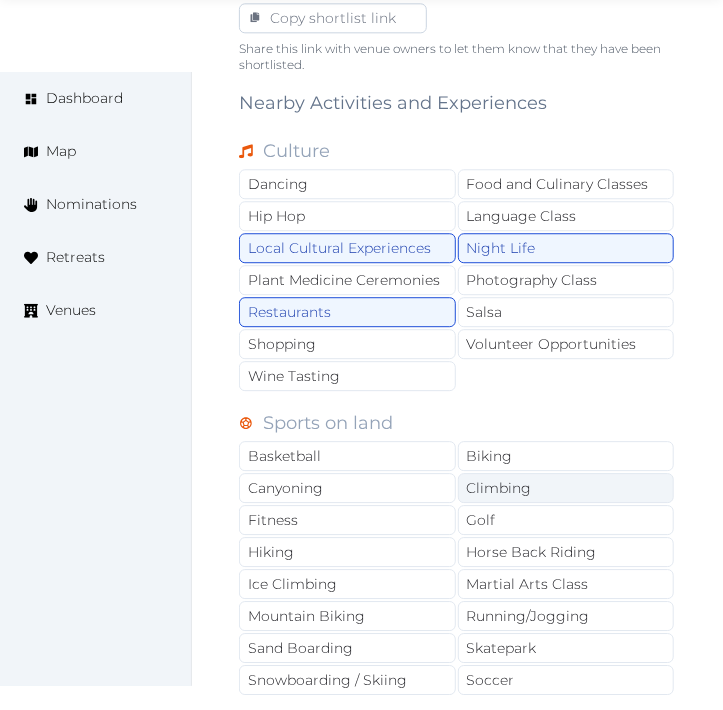 scroll, scrollTop: 1555, scrollLeft: 0, axis: vertical 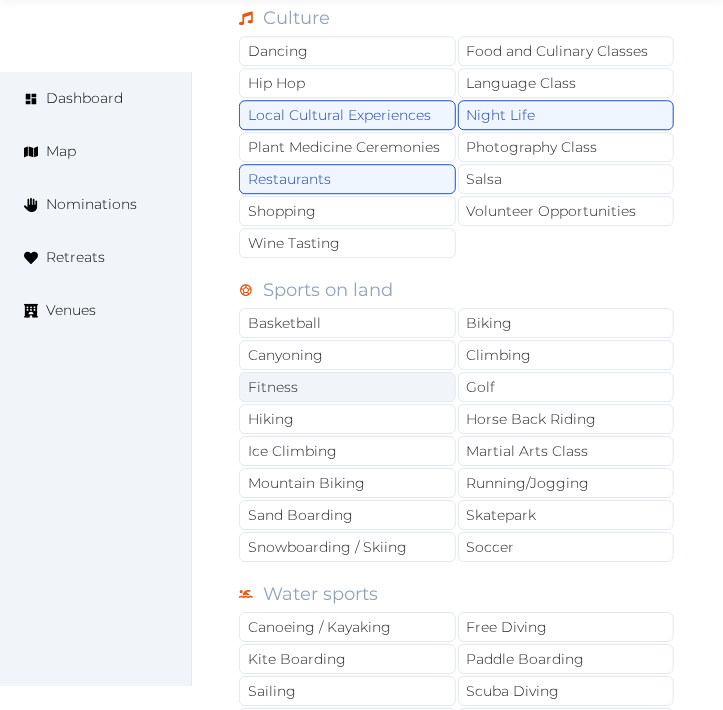 click on "Fitness" at bounding box center (347, 387) 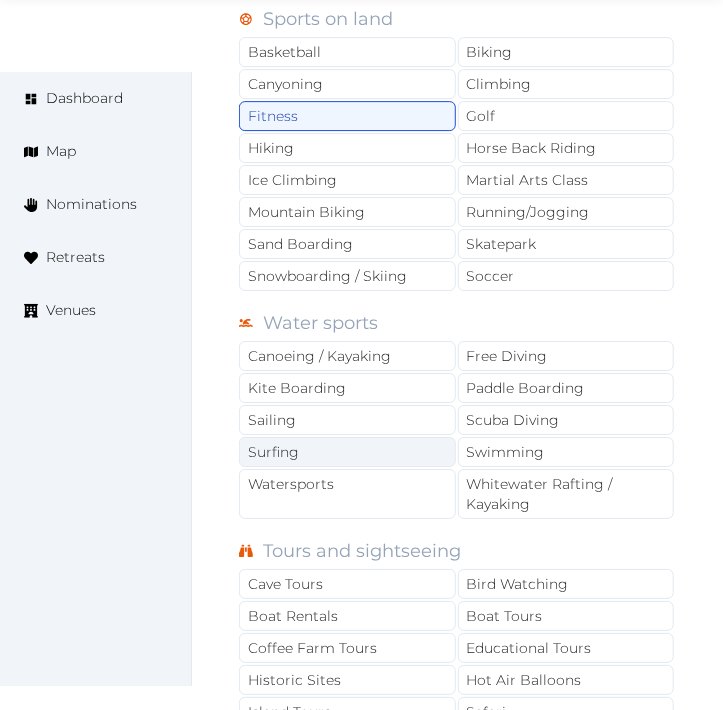 scroll, scrollTop: 1888, scrollLeft: 0, axis: vertical 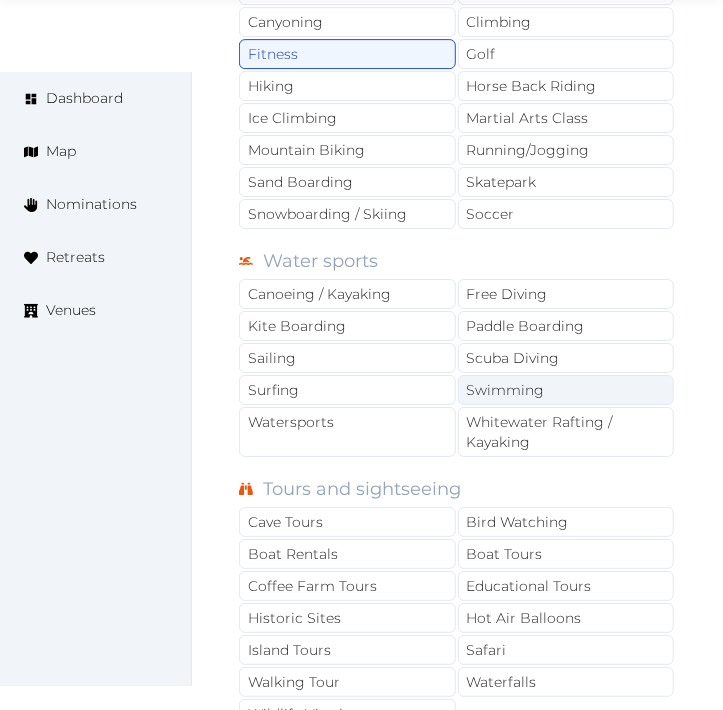 click on "Swimming" at bounding box center [566, 390] 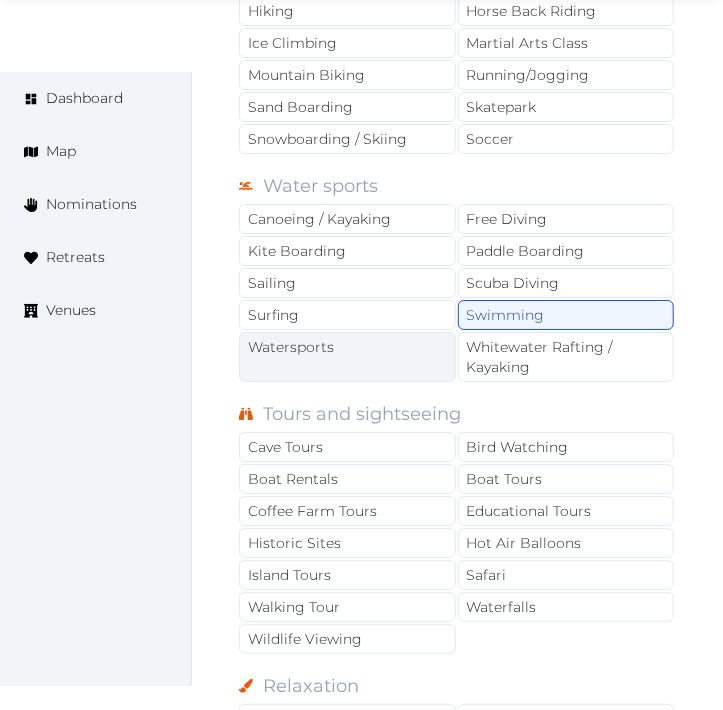 scroll, scrollTop: 2000, scrollLeft: 0, axis: vertical 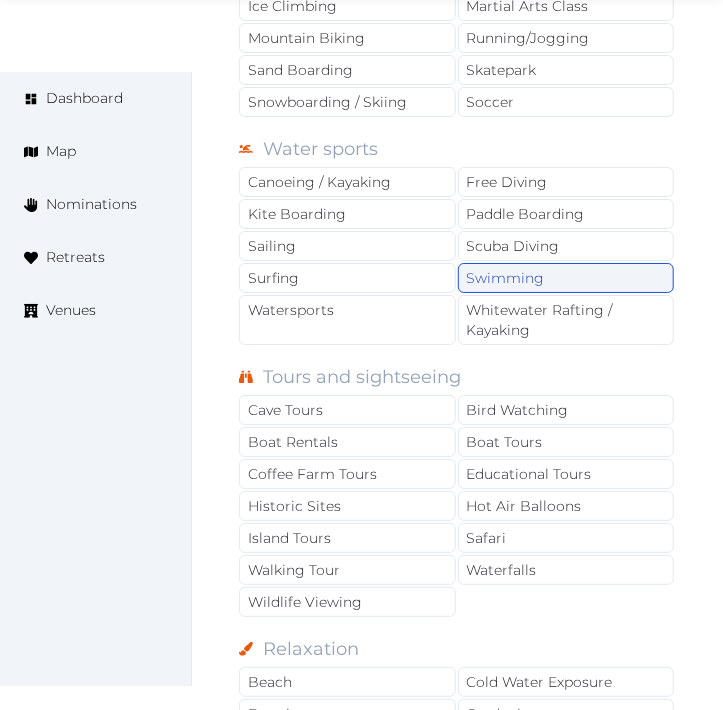 click on "Swimming" at bounding box center (566, 278) 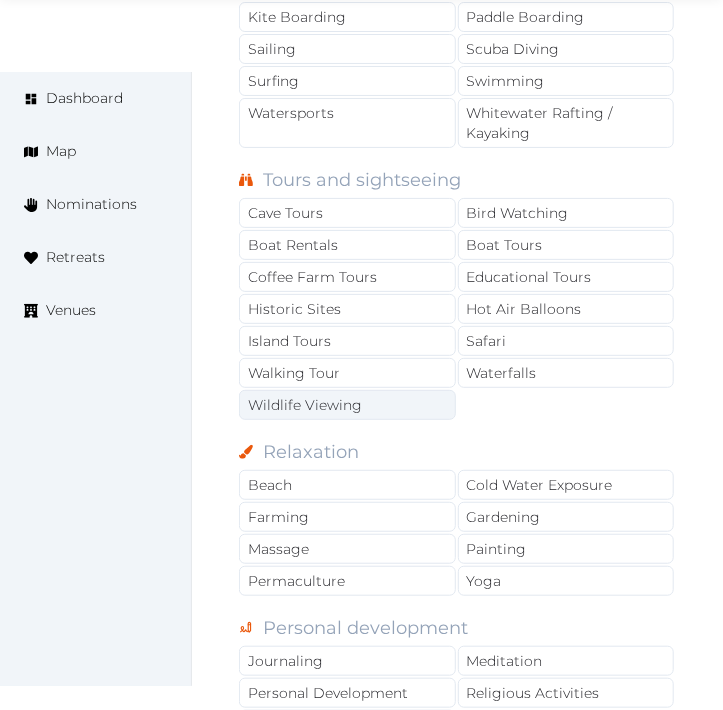 scroll, scrollTop: 2222, scrollLeft: 0, axis: vertical 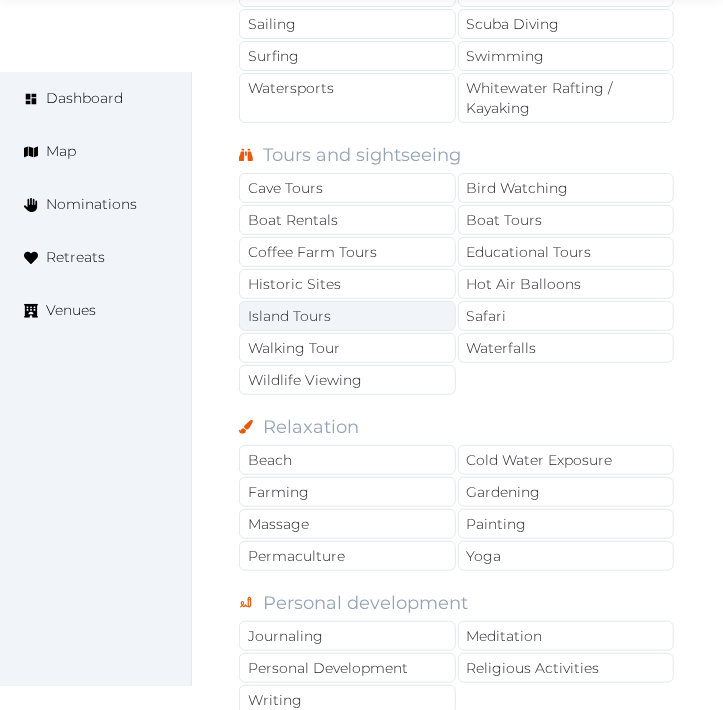 click on "Island Tours" at bounding box center (347, 316) 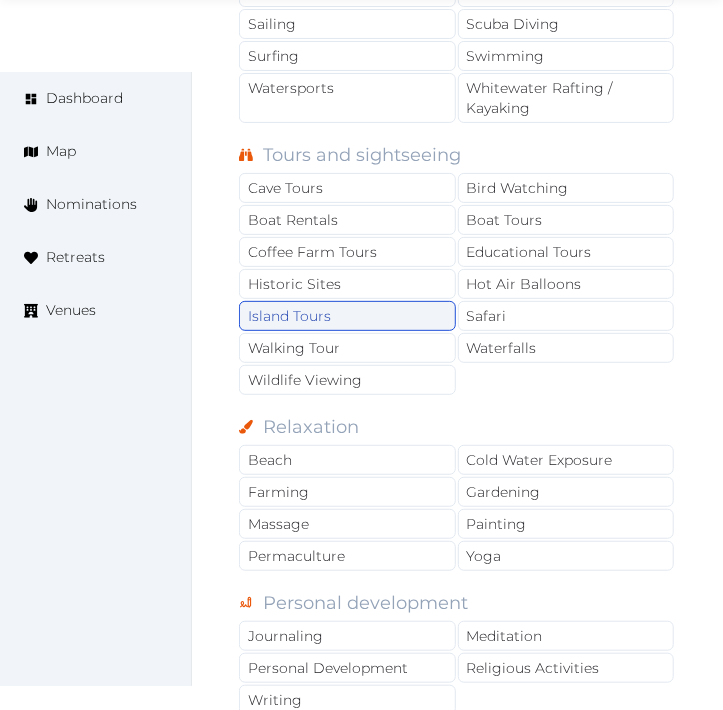 click on "Island Tours" at bounding box center [347, 316] 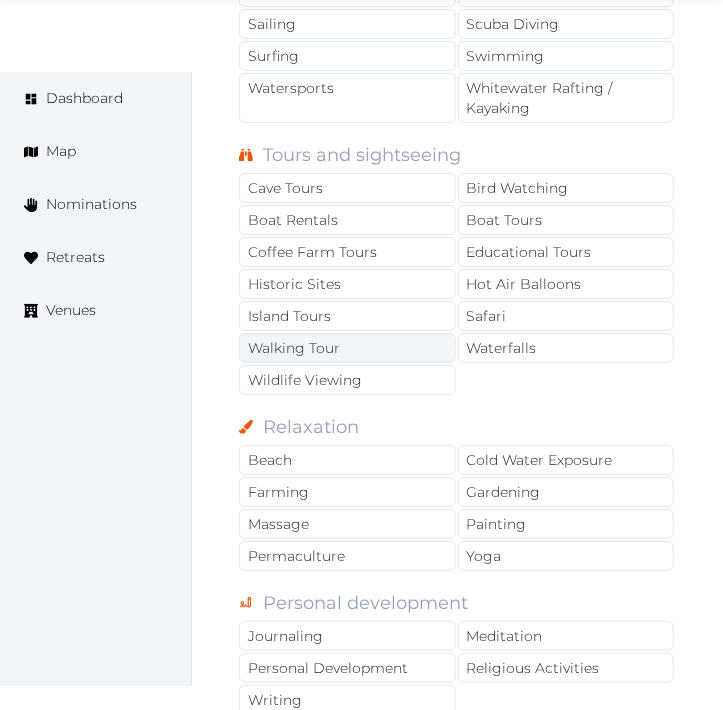 click on "Walking Tour" at bounding box center [347, 348] 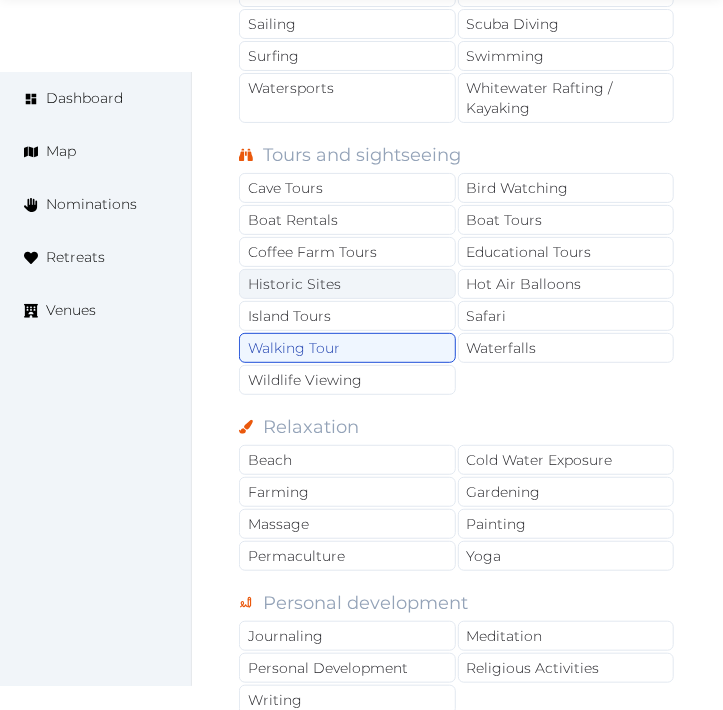 click on "Historic Sites" at bounding box center [347, 284] 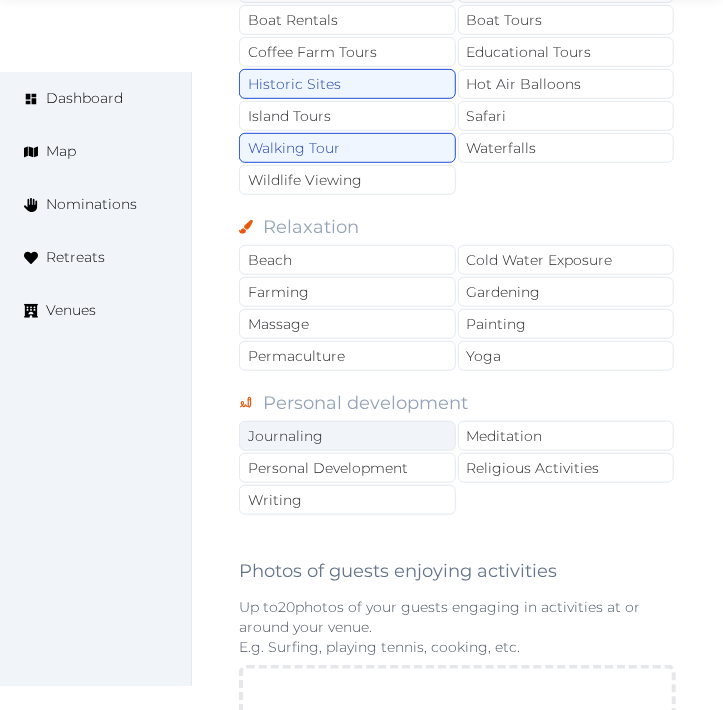 scroll, scrollTop: 2444, scrollLeft: 0, axis: vertical 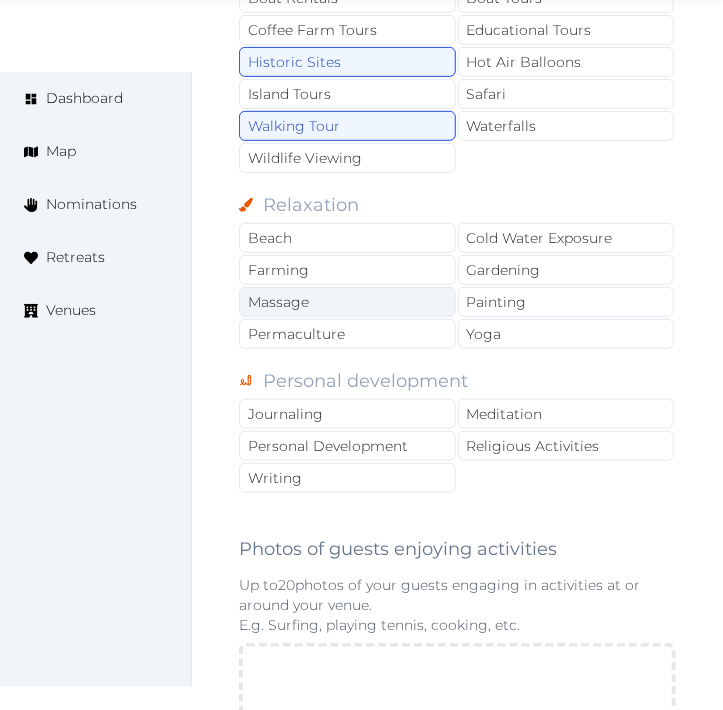 click on "Massage" at bounding box center [347, 302] 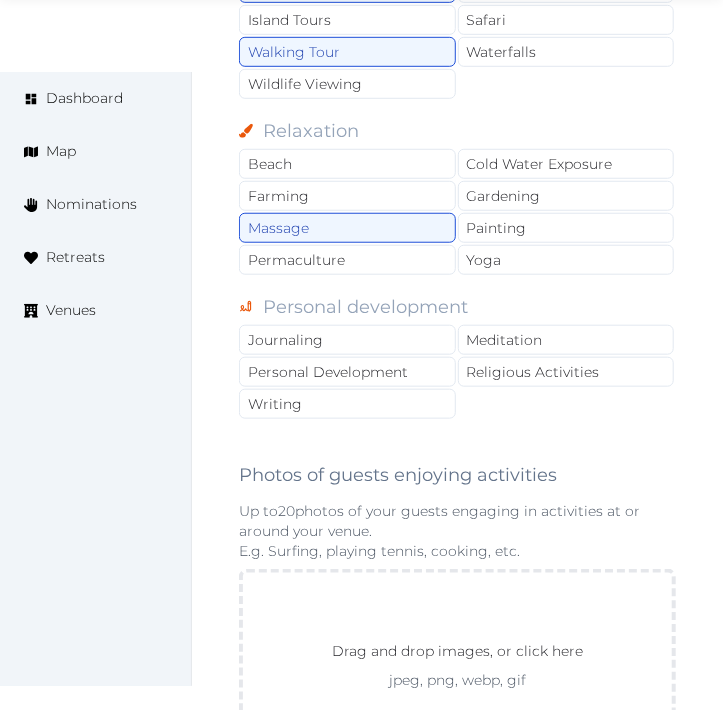 scroll, scrollTop: 2555, scrollLeft: 0, axis: vertical 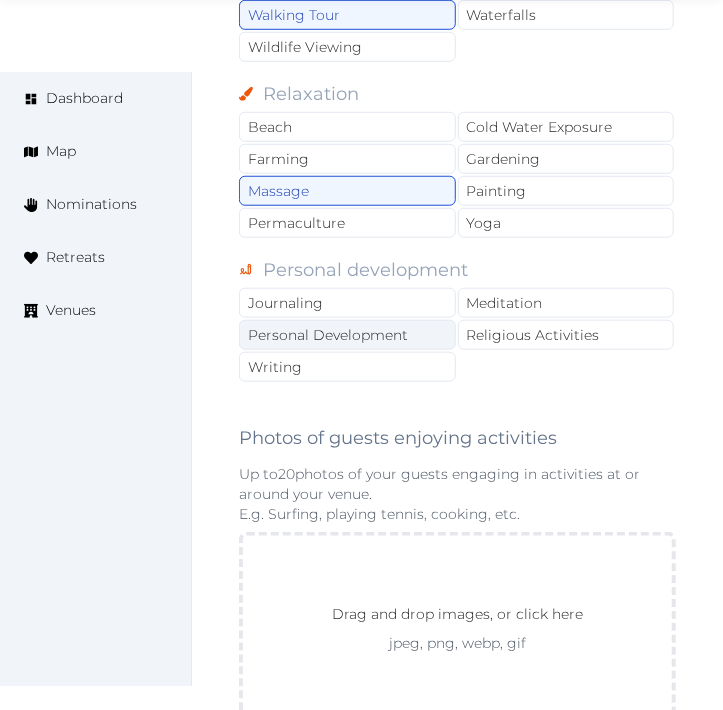 click on "Personal Development" at bounding box center [347, 335] 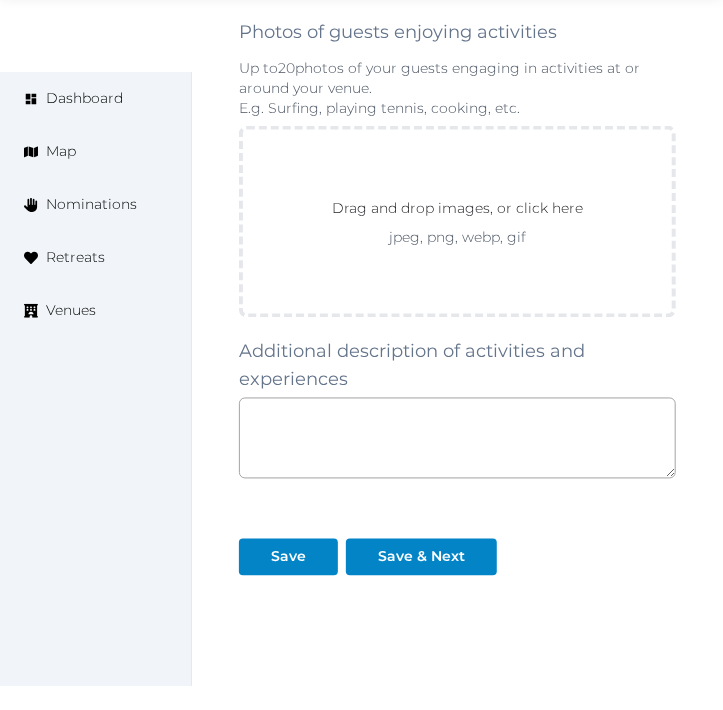 scroll, scrollTop: 3000, scrollLeft: 0, axis: vertical 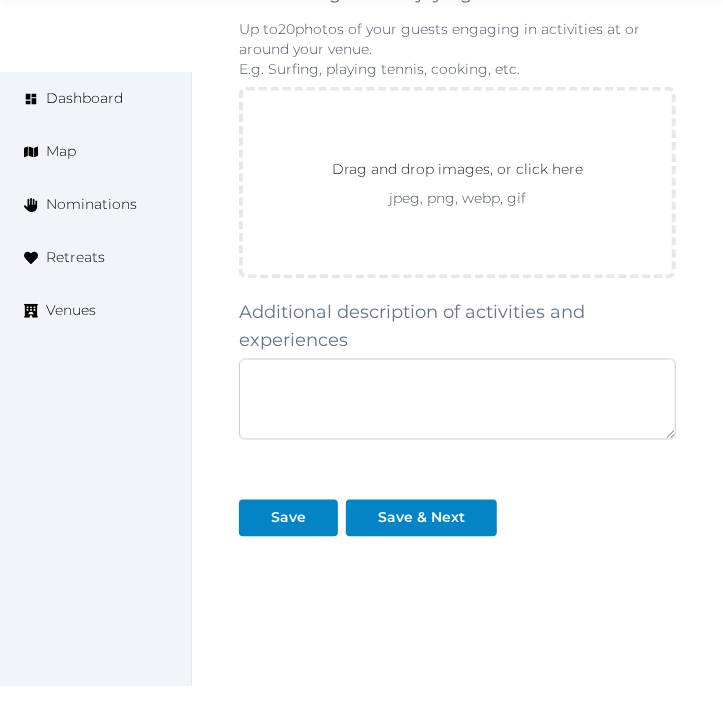 click at bounding box center (457, 399) 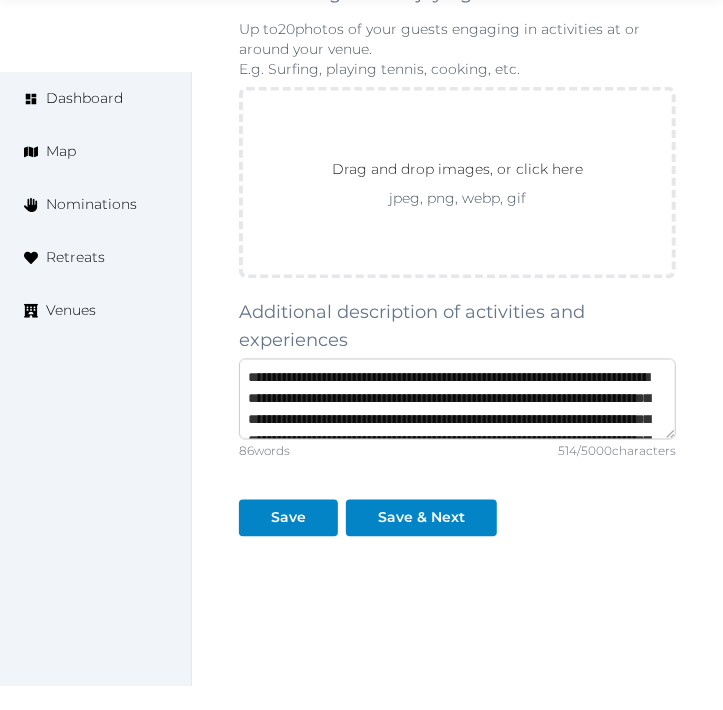 scroll, scrollTop: 156, scrollLeft: 0, axis: vertical 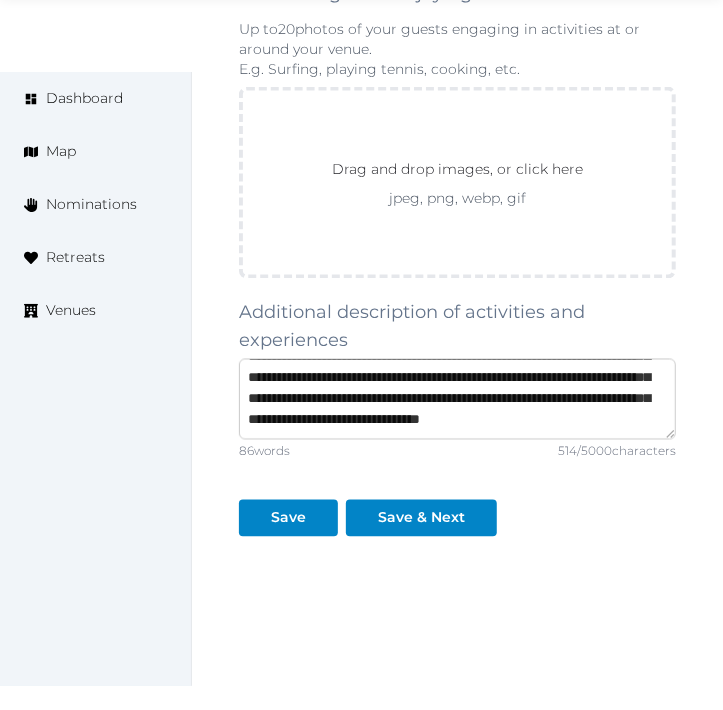 type on "**********" 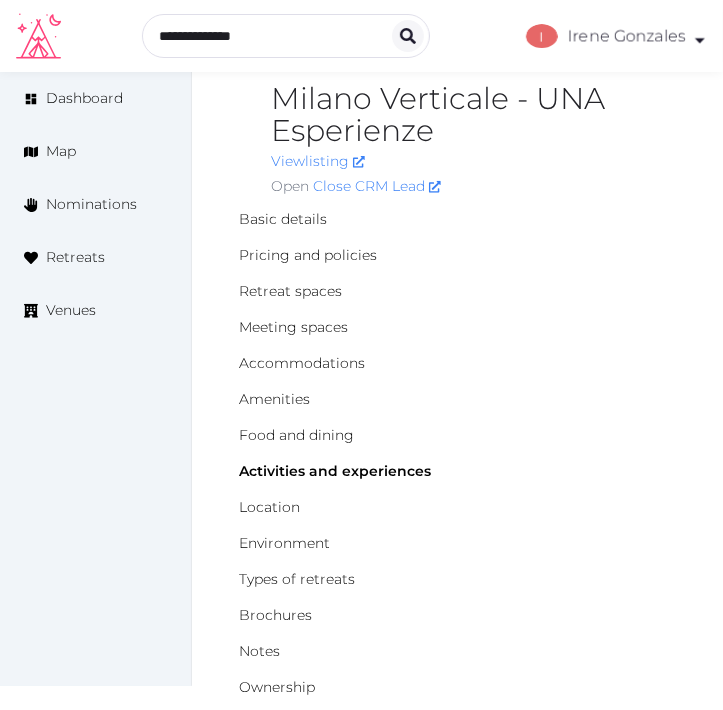scroll, scrollTop: 0, scrollLeft: 0, axis: both 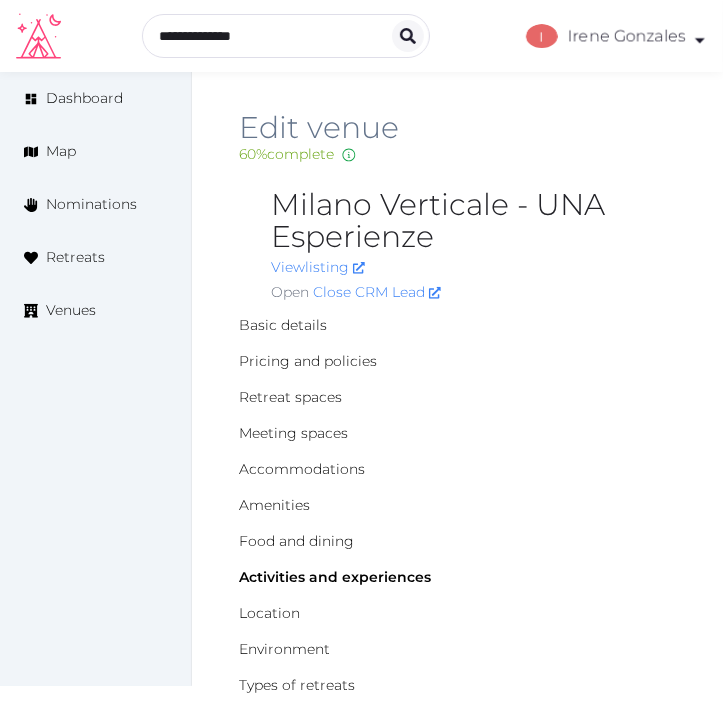 click on "Milano Verticale - UNA Esperienze" at bounding box center (473, 221) 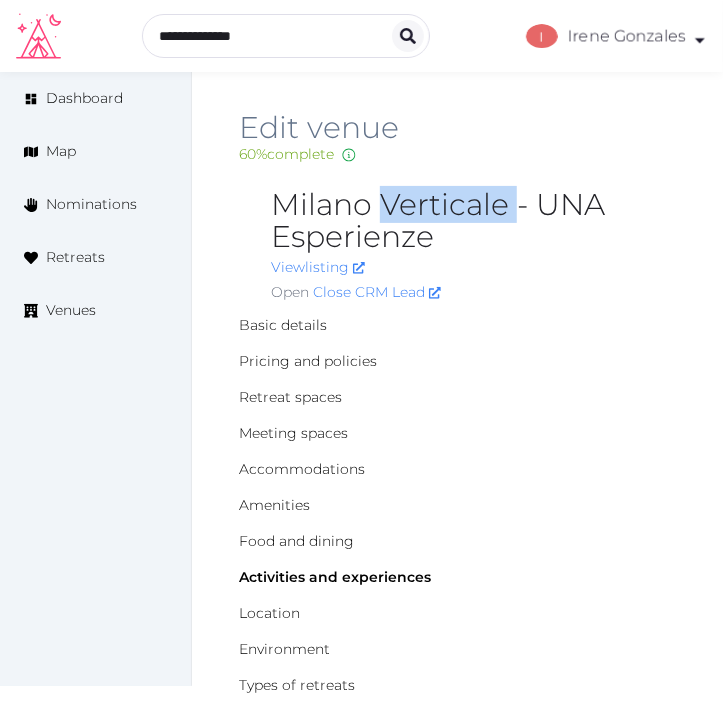 click on "Milano Verticale - UNA Esperienze" at bounding box center (473, 221) 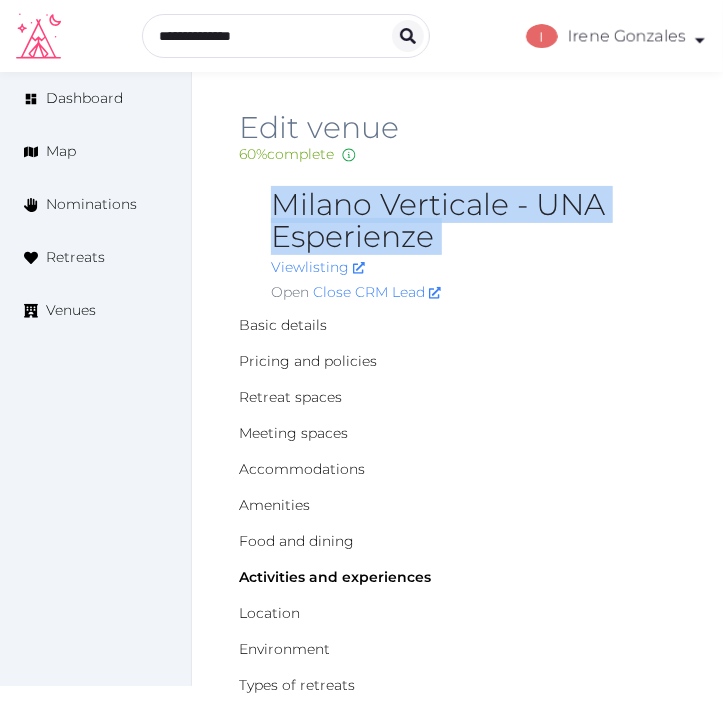 click on "Milano Verticale - UNA Esperienze" at bounding box center [473, 221] 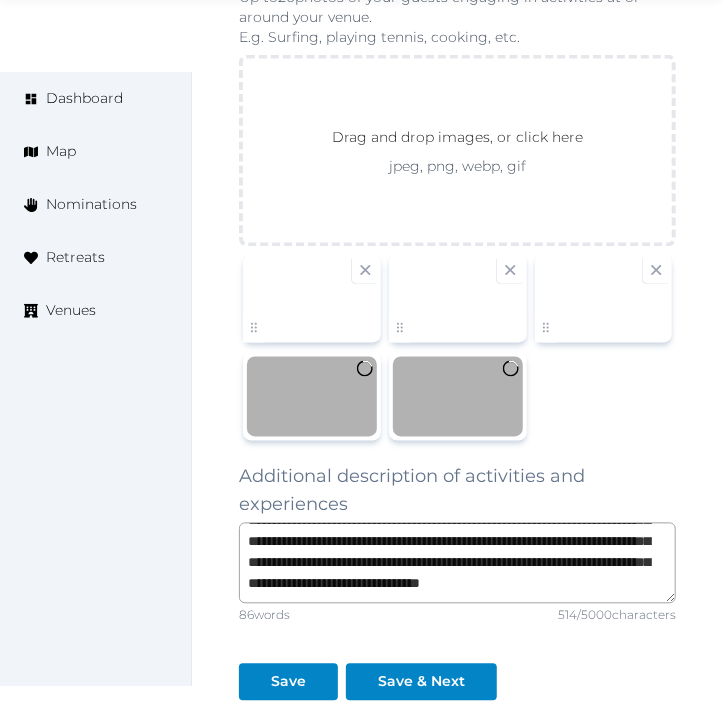 scroll, scrollTop: 3222, scrollLeft: 0, axis: vertical 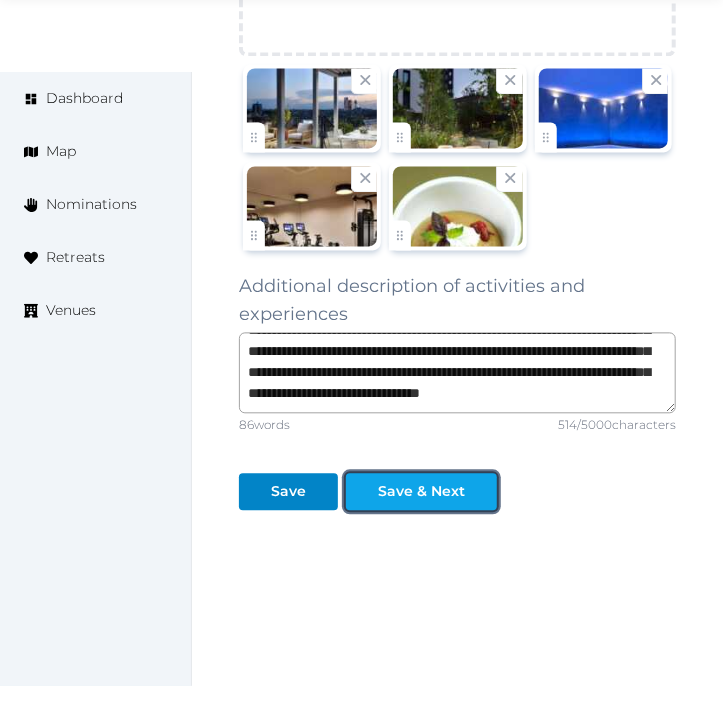 click on "Save & Next" at bounding box center (421, 492) 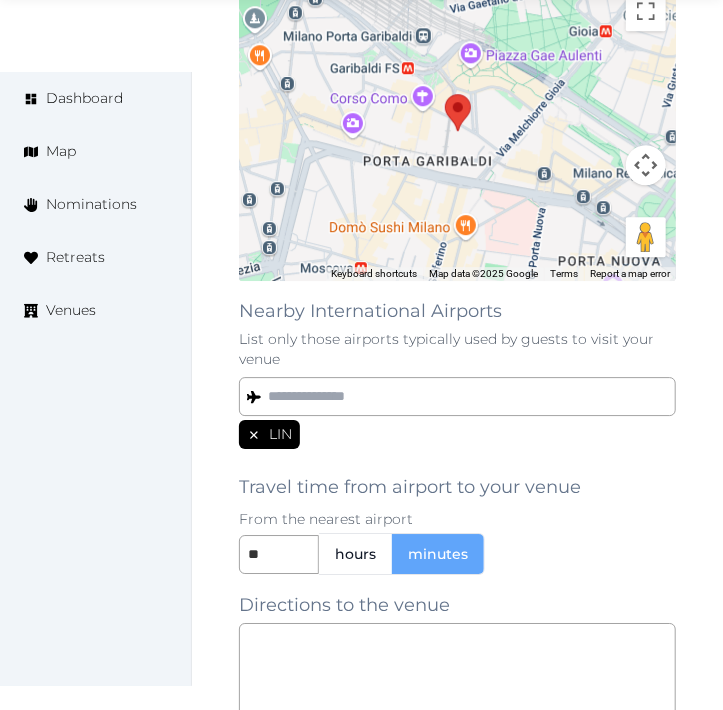 scroll, scrollTop: 1913, scrollLeft: 0, axis: vertical 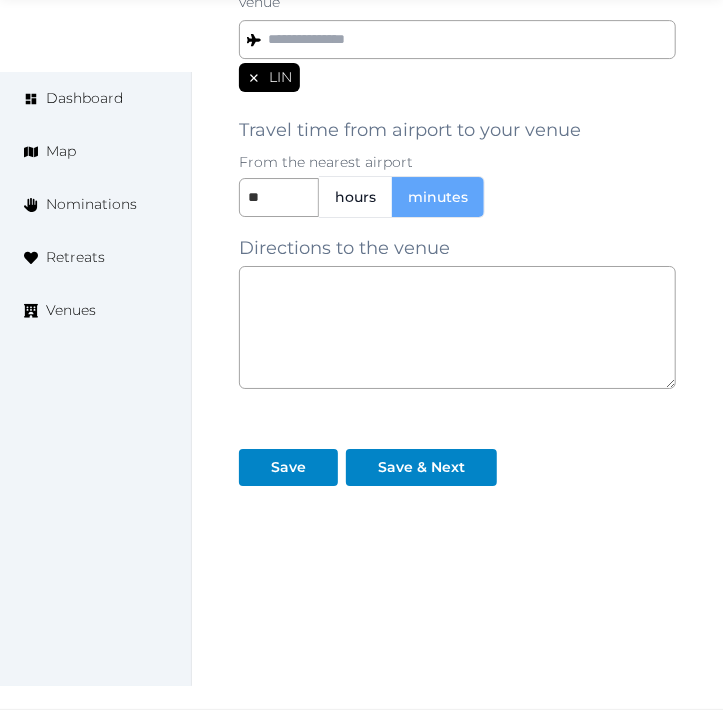 click on "Save & Next" at bounding box center [425, 459] 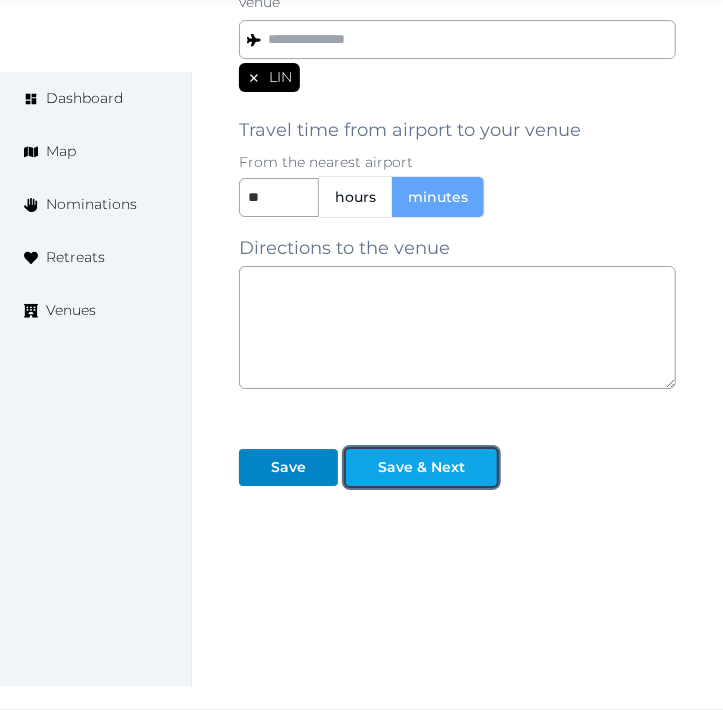 click on "Save & Next" at bounding box center (421, 467) 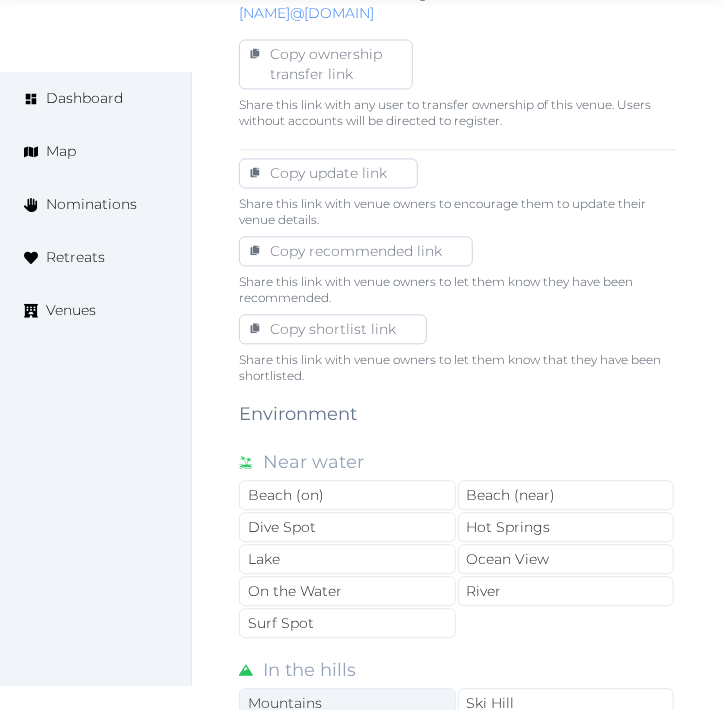 scroll, scrollTop: 1555, scrollLeft: 0, axis: vertical 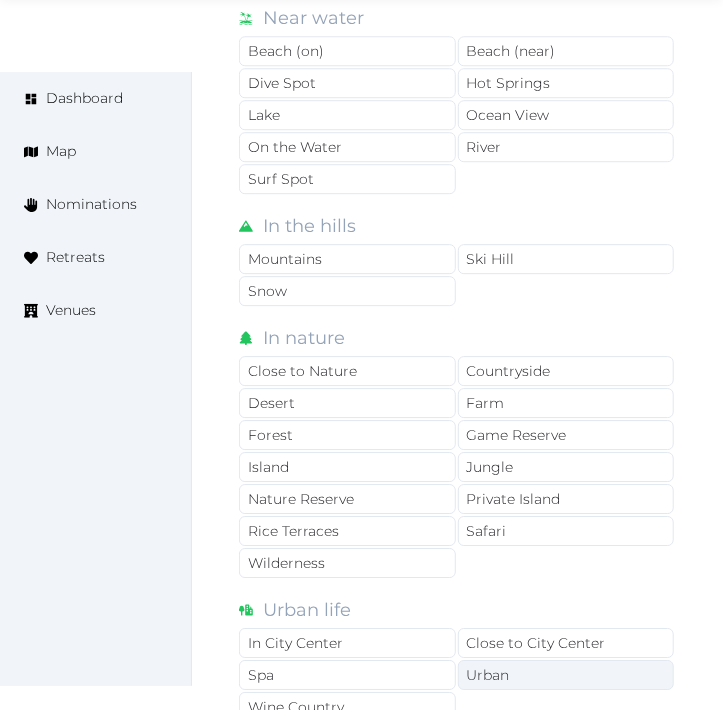 click on "Urban" at bounding box center (566, 675) 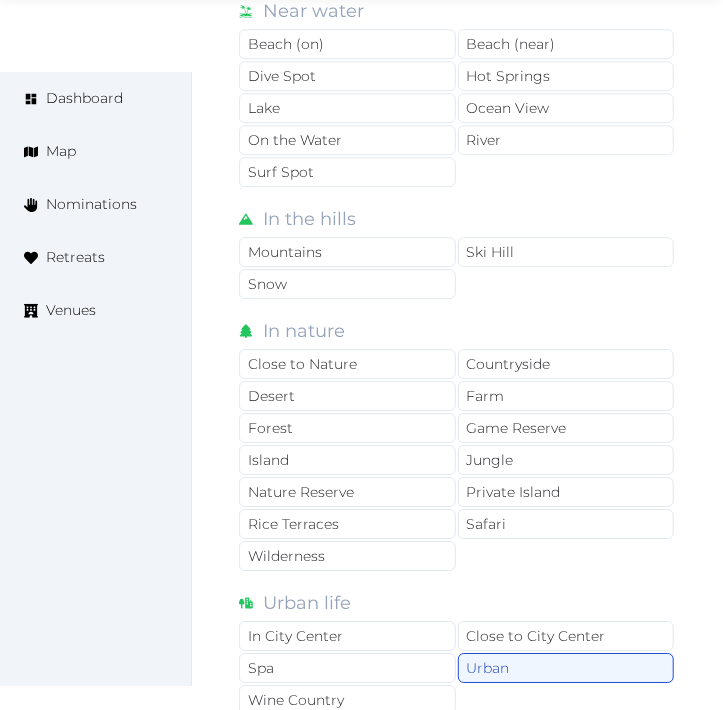 scroll, scrollTop: 2000, scrollLeft: 0, axis: vertical 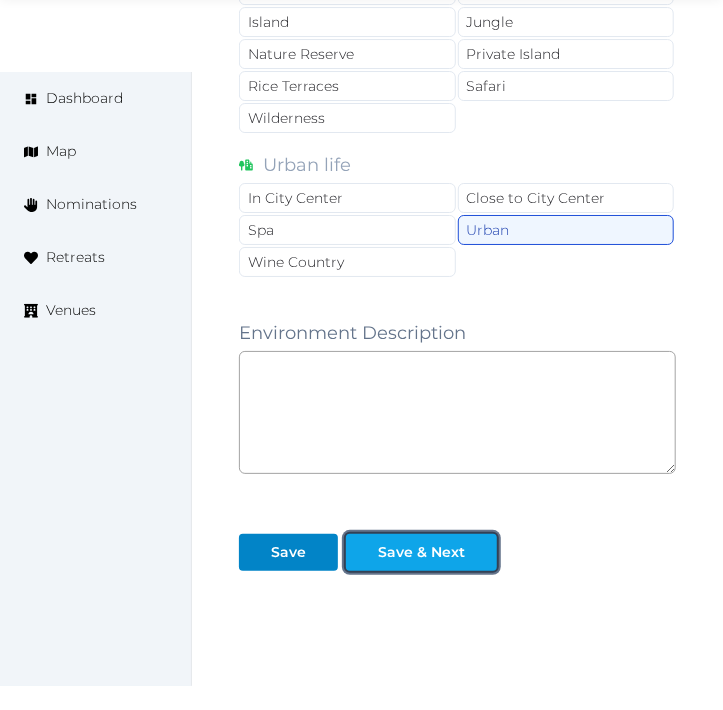 click on "Save & Next" at bounding box center (421, 552) 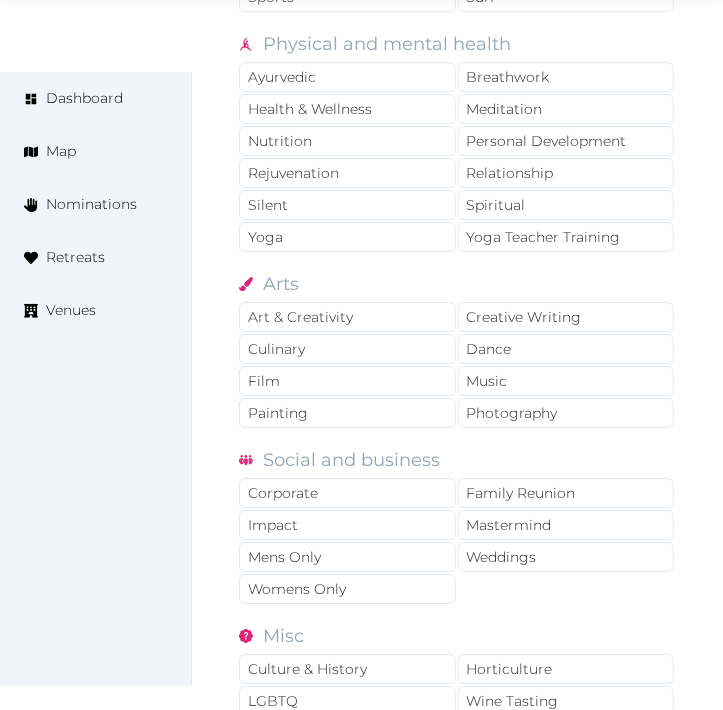 scroll, scrollTop: 1666, scrollLeft: 0, axis: vertical 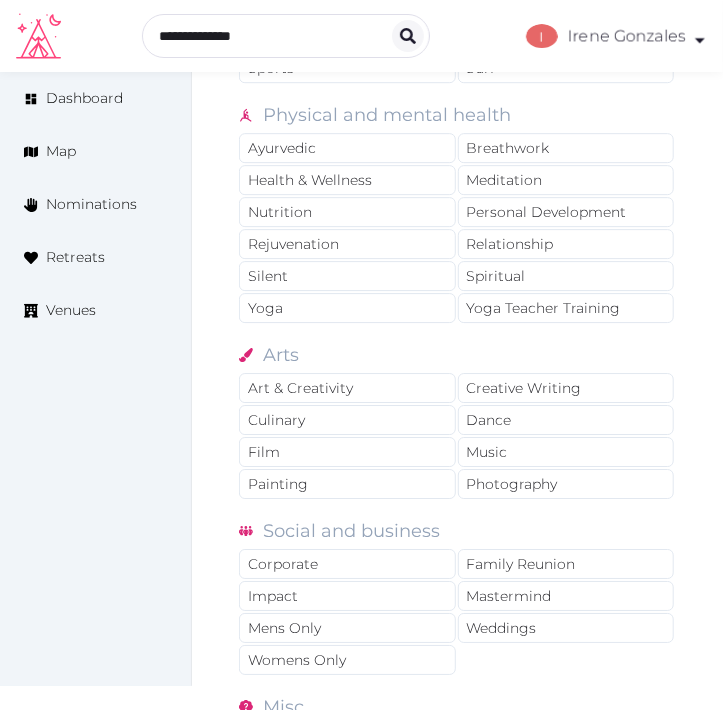 drag, startPoint x: 498, startPoint y: 214, endPoint x: 457, endPoint y: 228, distance: 43.32436 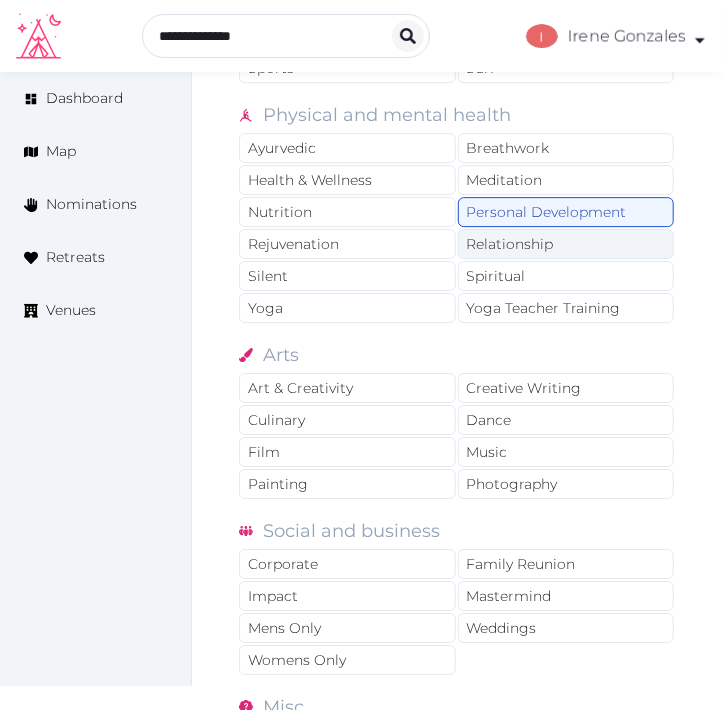 click on "Relationship" at bounding box center [566, 244] 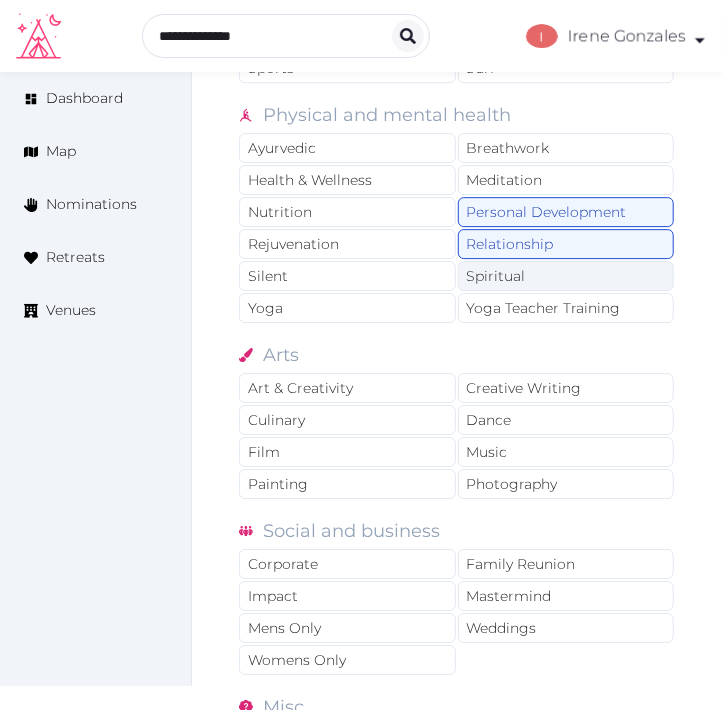 click on "Spiritual" at bounding box center (566, 276) 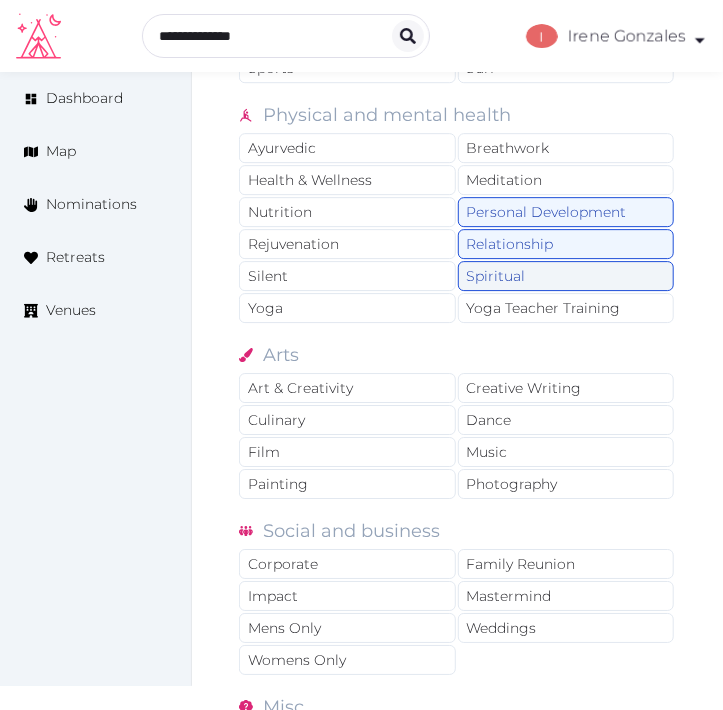 click on "Spiritual" at bounding box center (566, 276) 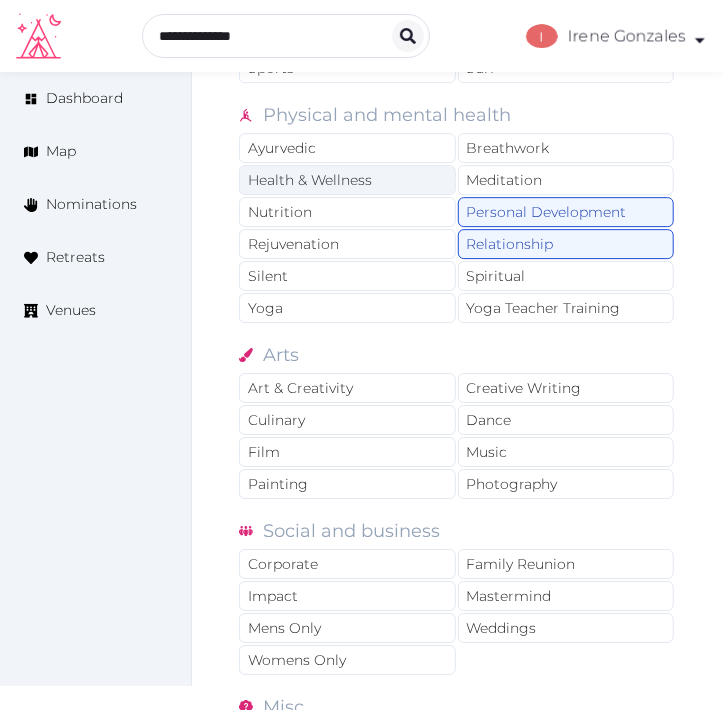 click on "Health & Wellness" at bounding box center [347, 180] 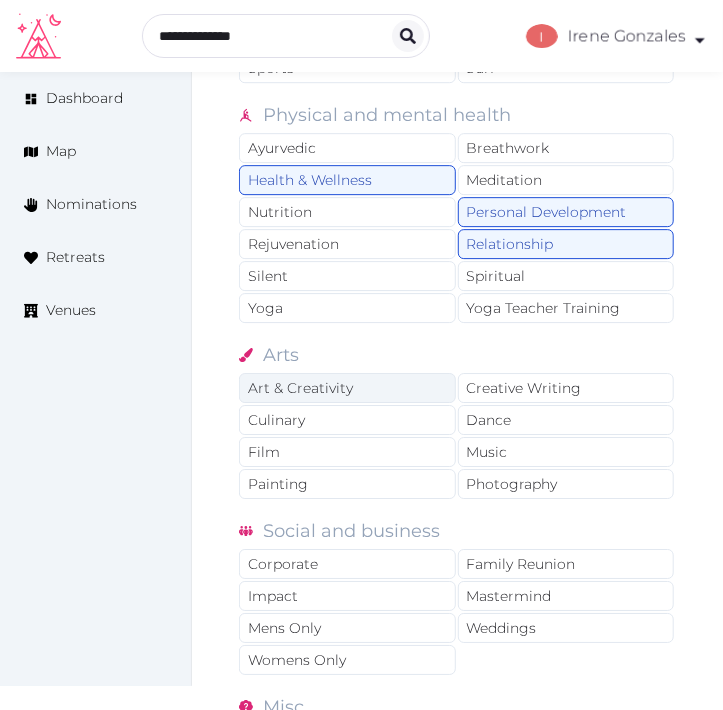 click on "Art & Creativity" at bounding box center [347, 388] 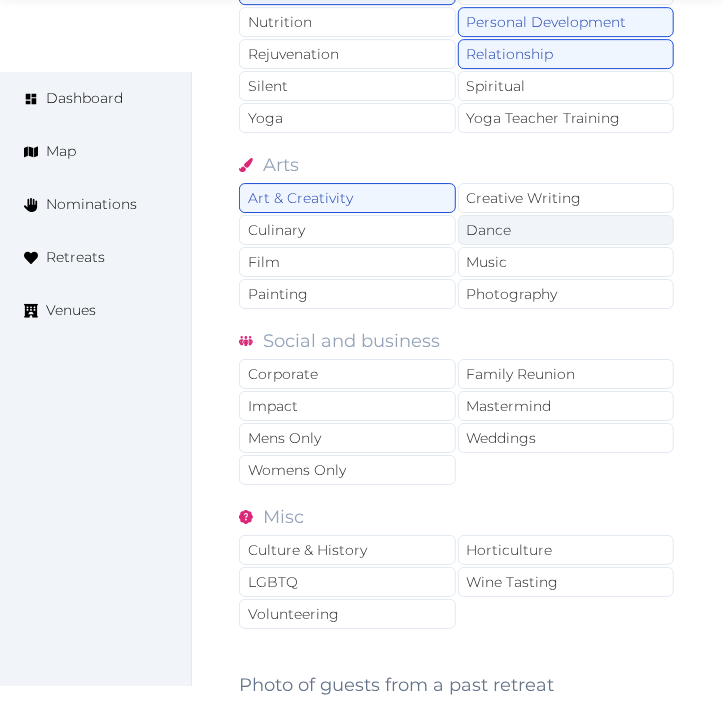 scroll, scrollTop: 1888, scrollLeft: 0, axis: vertical 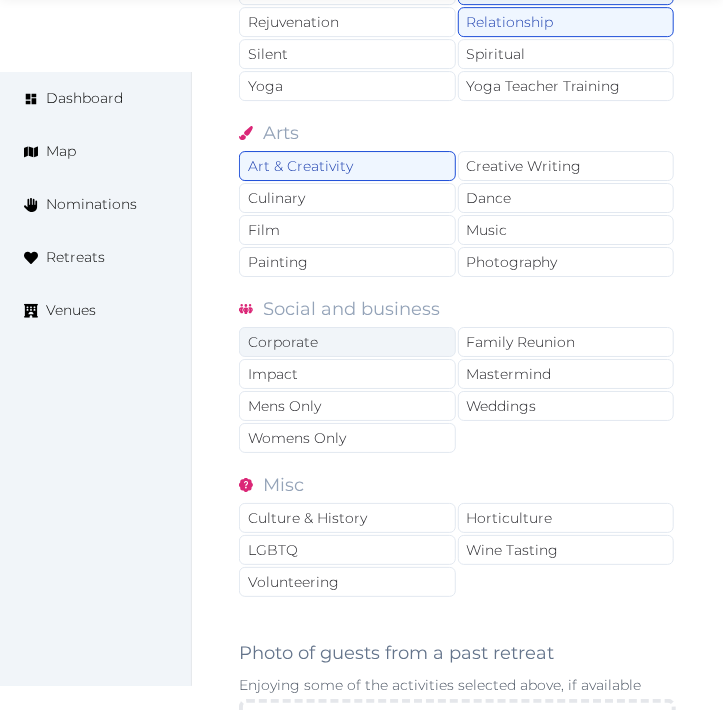 drag, startPoint x: 350, startPoint y: 355, endPoint x: 363, endPoint y: 353, distance: 13.152946 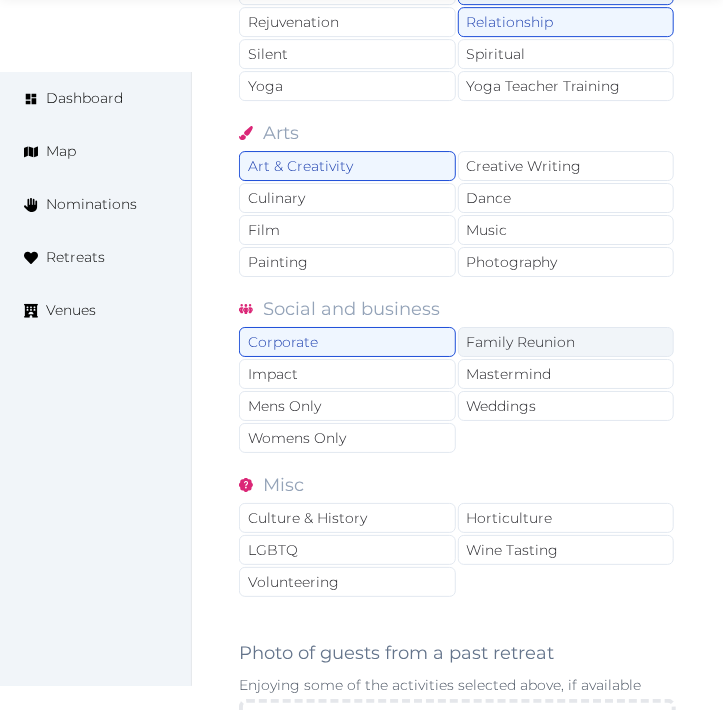 click on "Family Reunion" at bounding box center [566, 342] 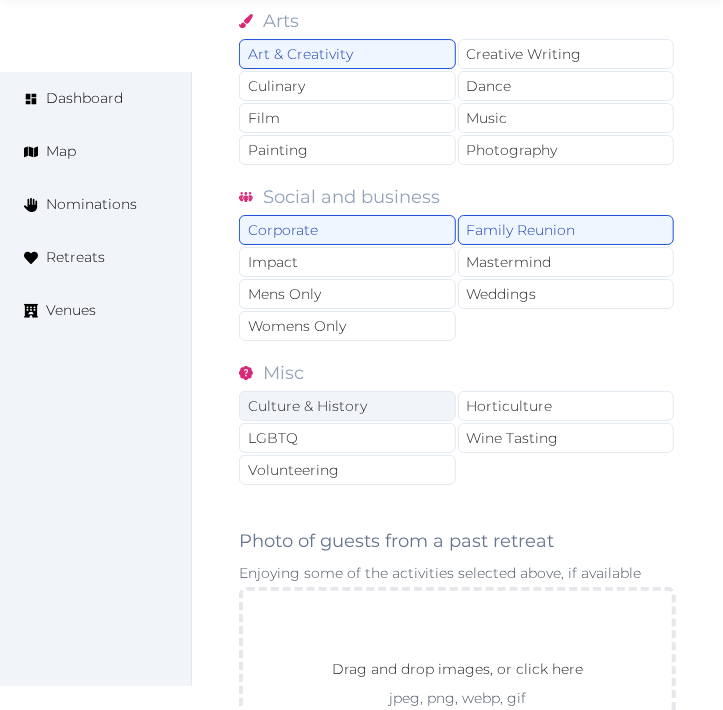 click on "Culture & History" at bounding box center [347, 406] 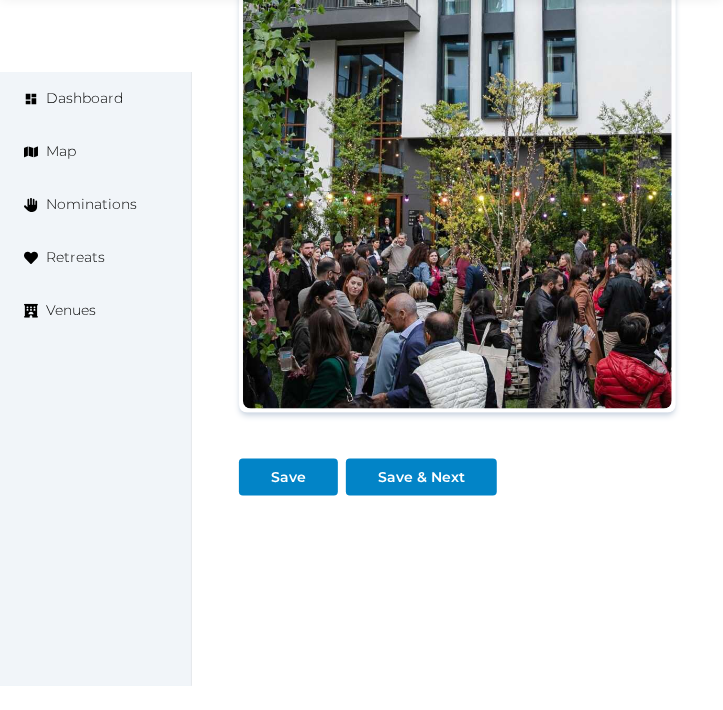 scroll, scrollTop: 2734, scrollLeft: 0, axis: vertical 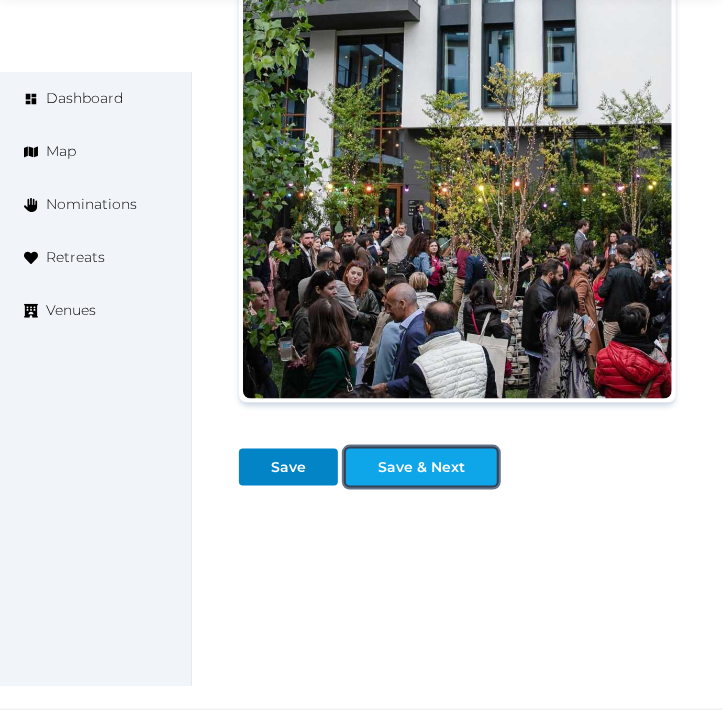 click on "Save & Next" at bounding box center (421, 467) 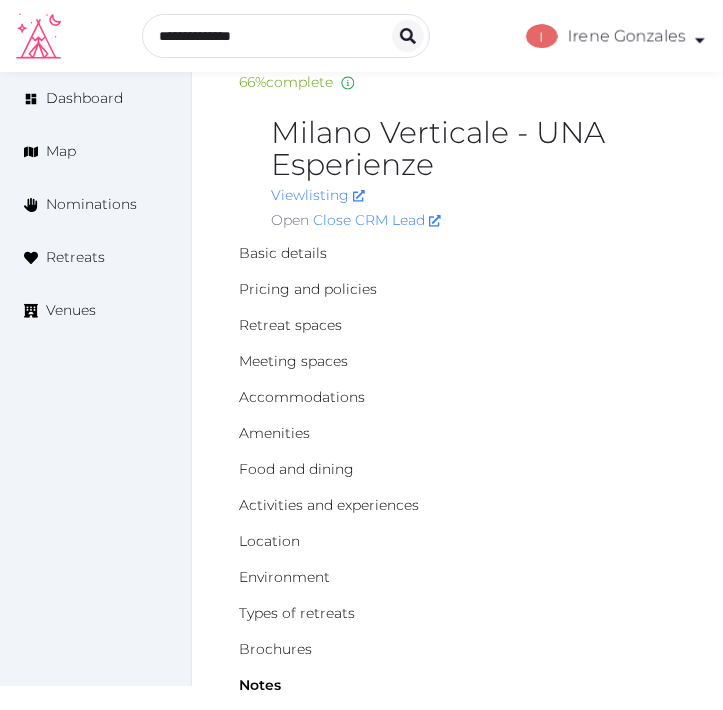 scroll, scrollTop: 111, scrollLeft: 0, axis: vertical 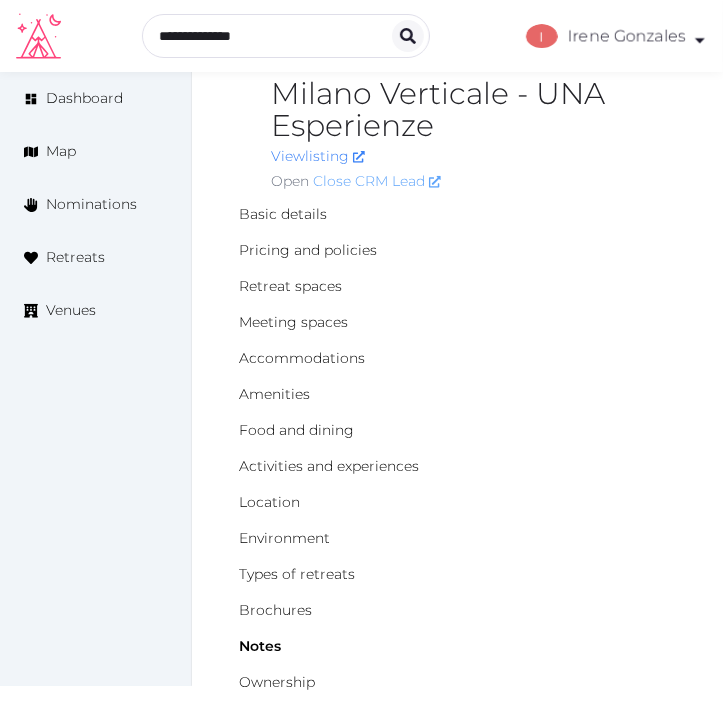 click on "Close CRM Lead" at bounding box center [377, 181] 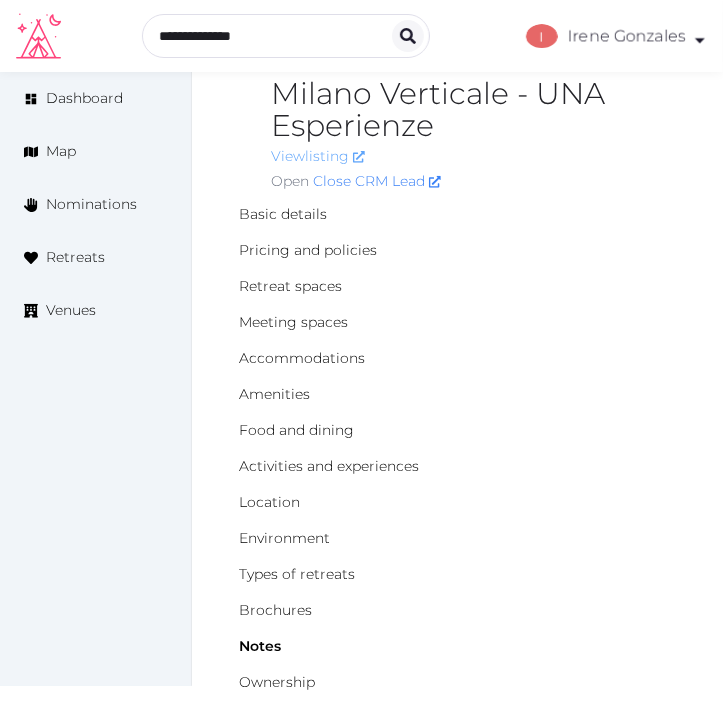 click on "View  listing" at bounding box center [318, 156] 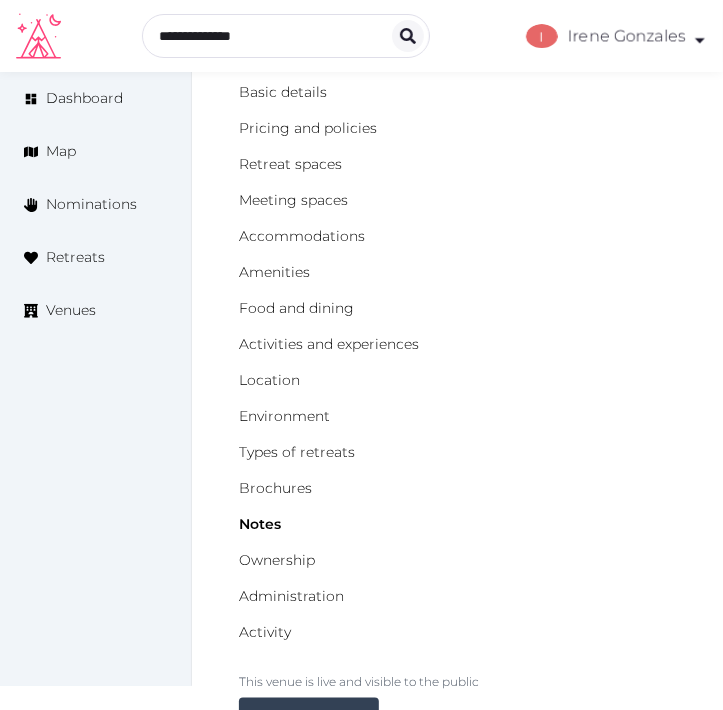 scroll, scrollTop: 444, scrollLeft: 0, axis: vertical 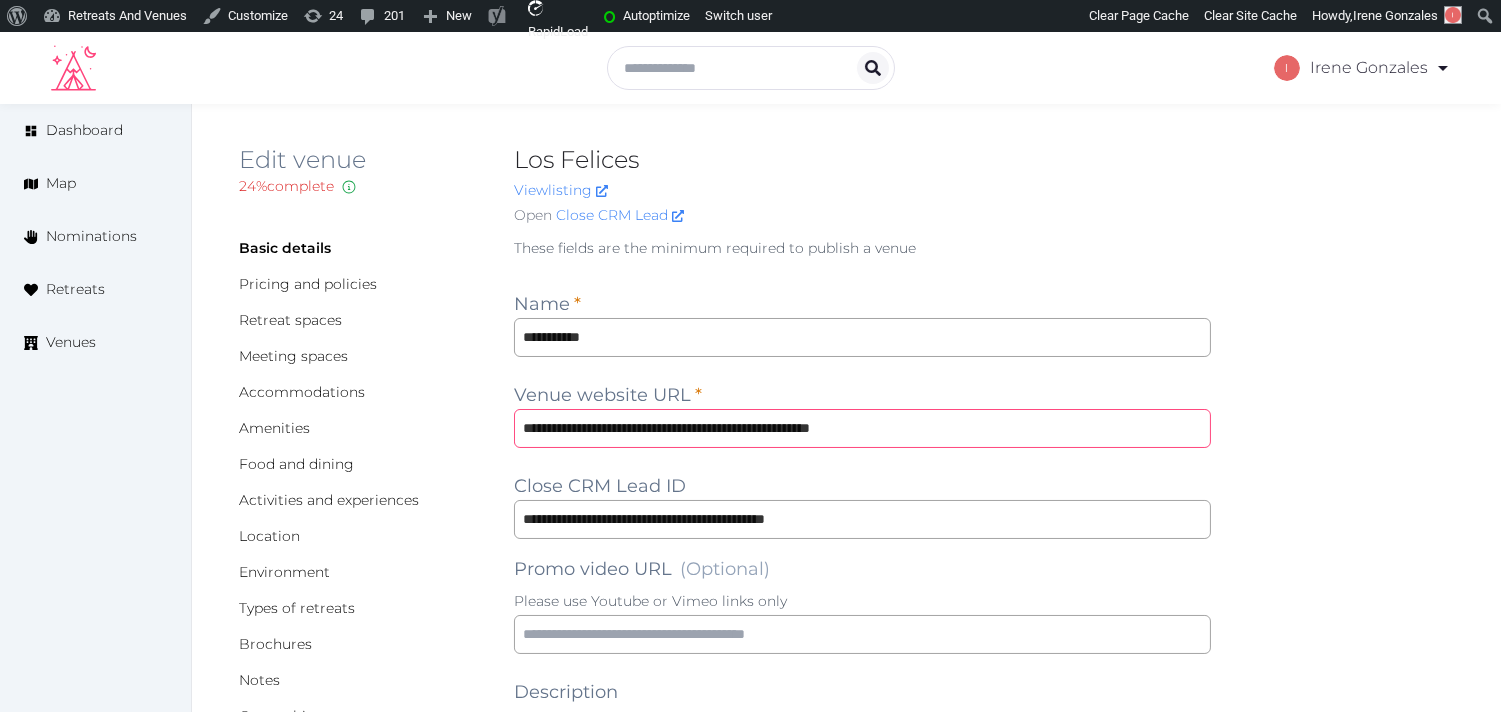 click on "**********" at bounding box center [862, 428] 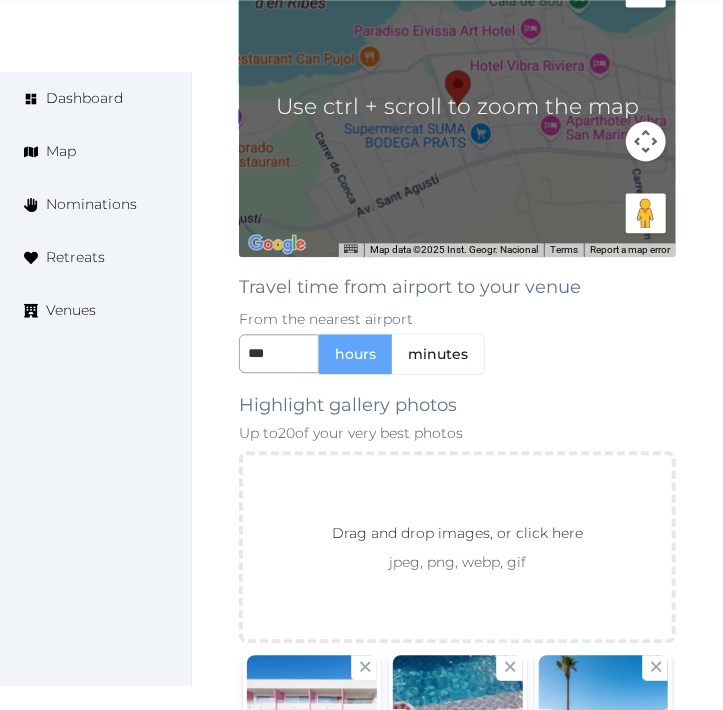 scroll, scrollTop: 3671, scrollLeft: 0, axis: vertical 